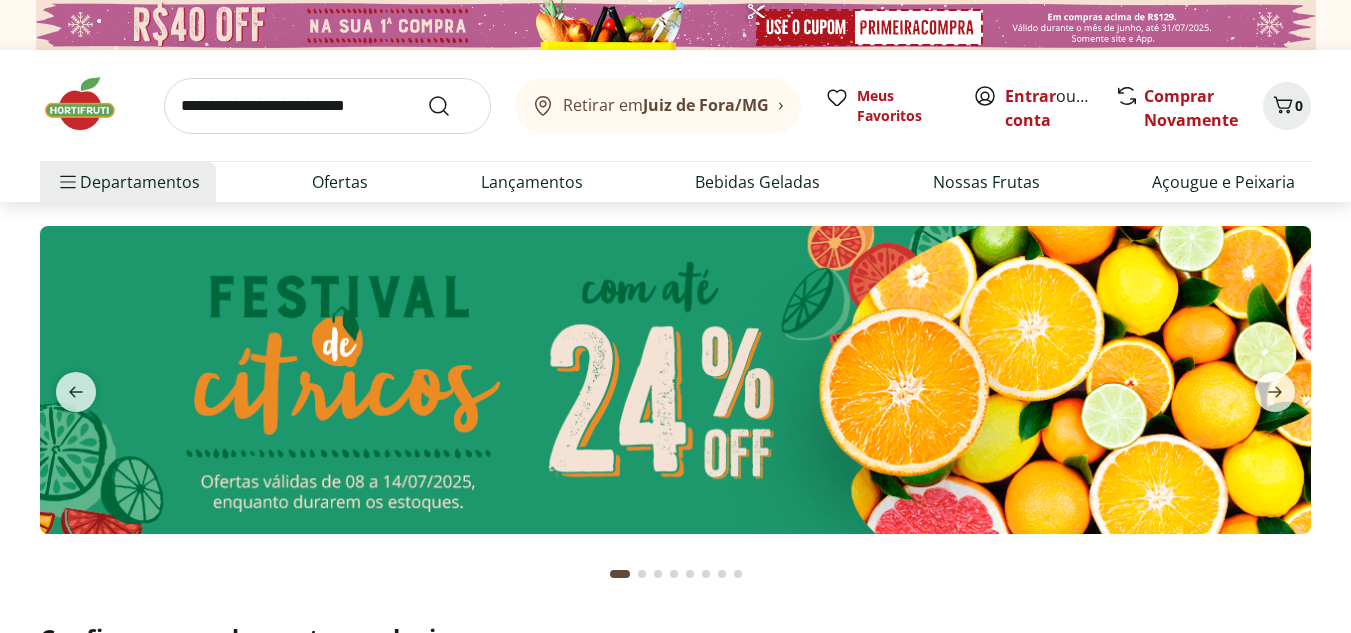 scroll, scrollTop: 0, scrollLeft: 0, axis: both 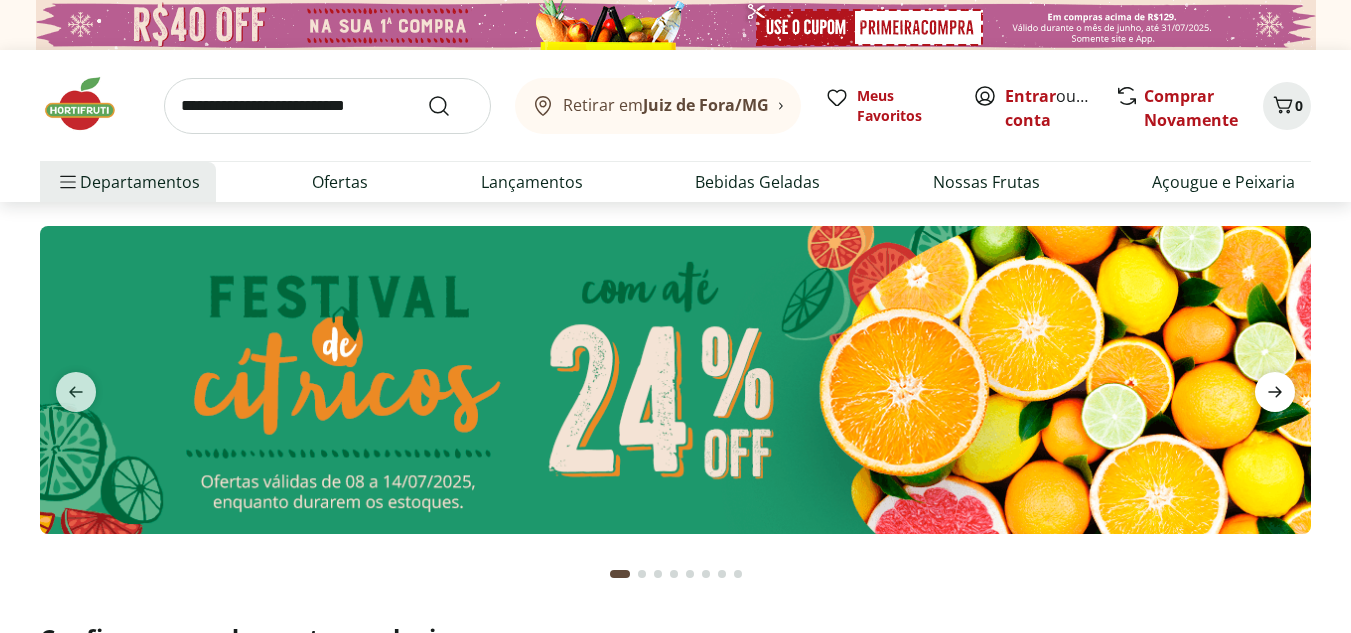 click 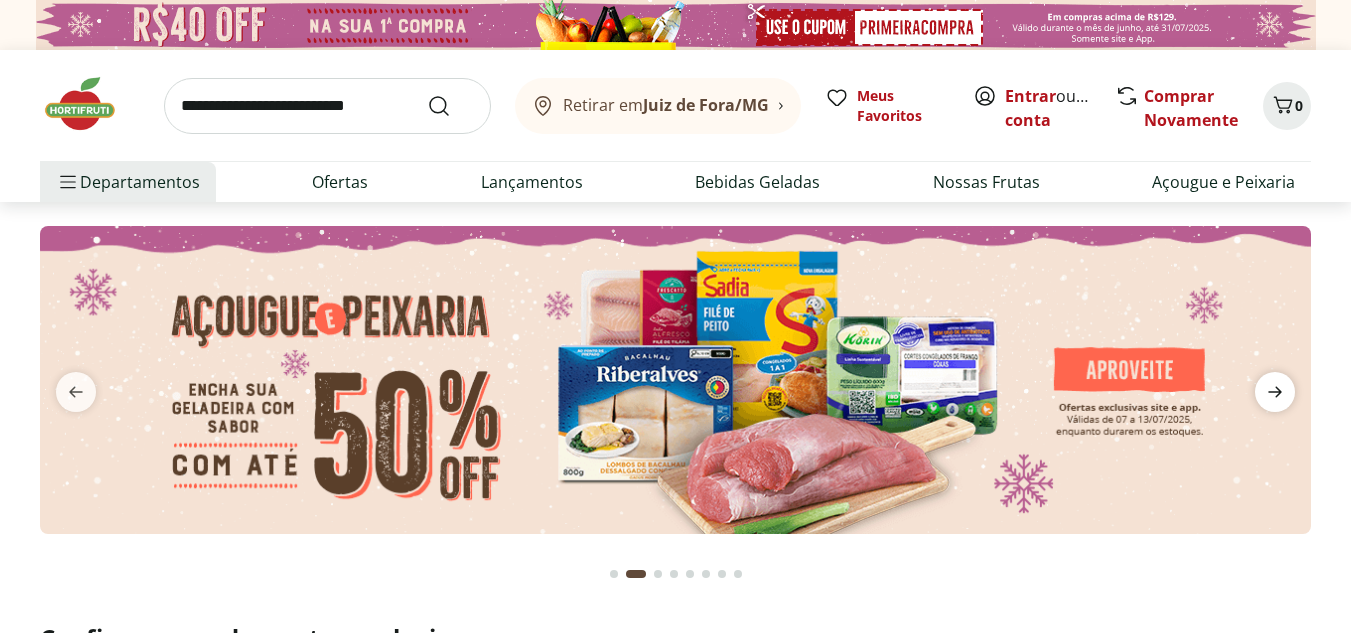 click 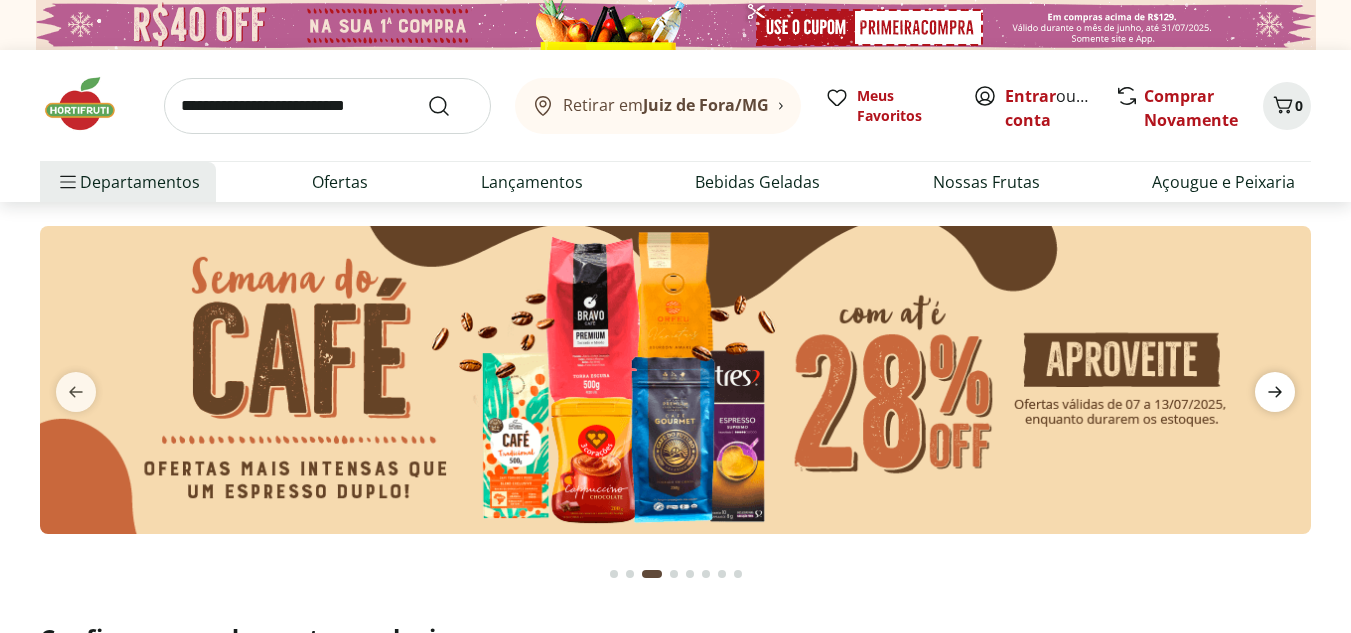 click 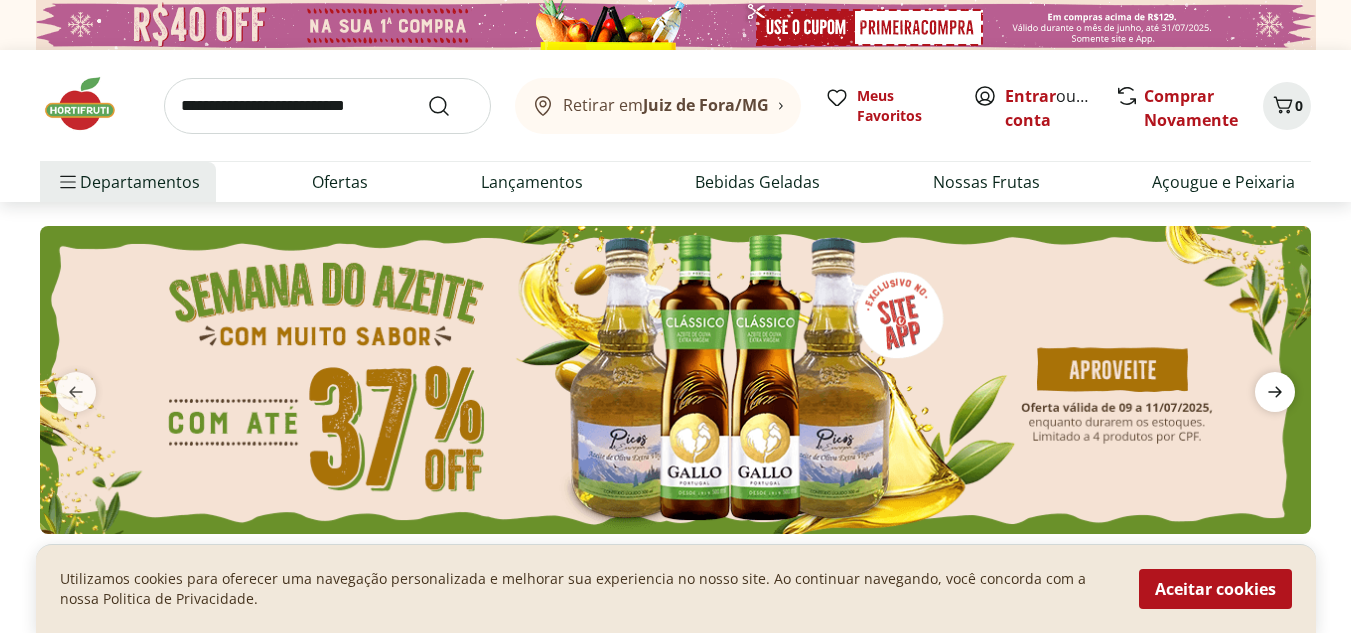 click 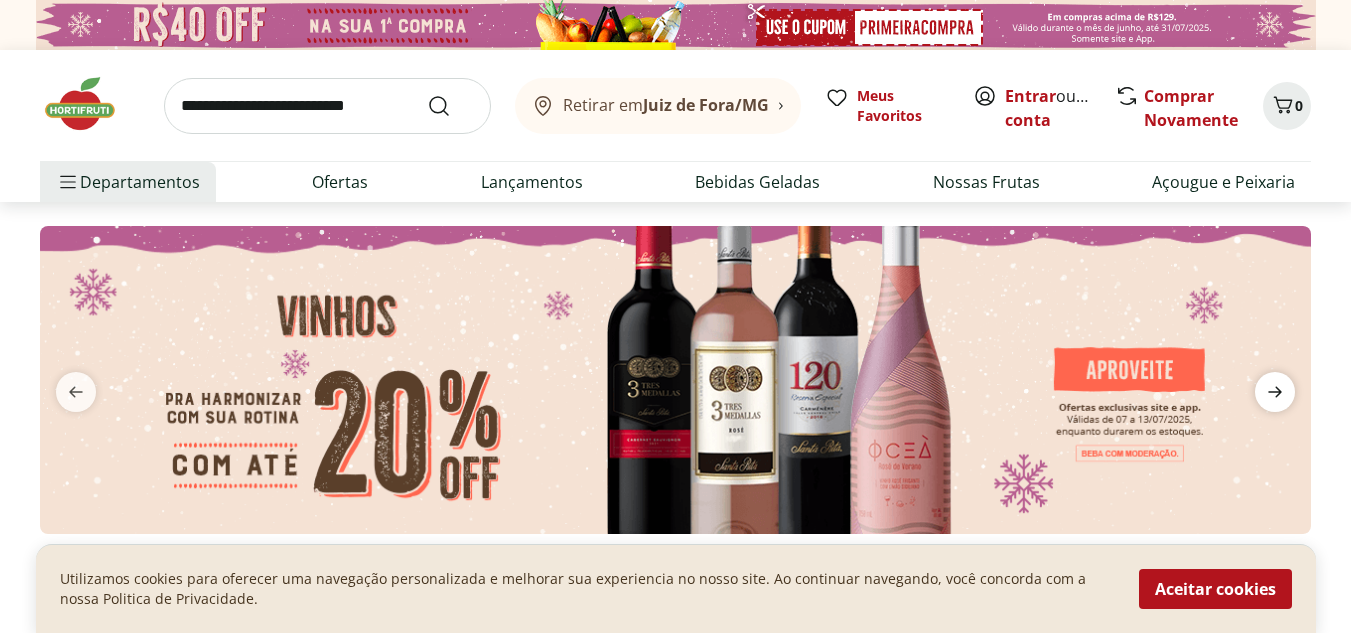 click 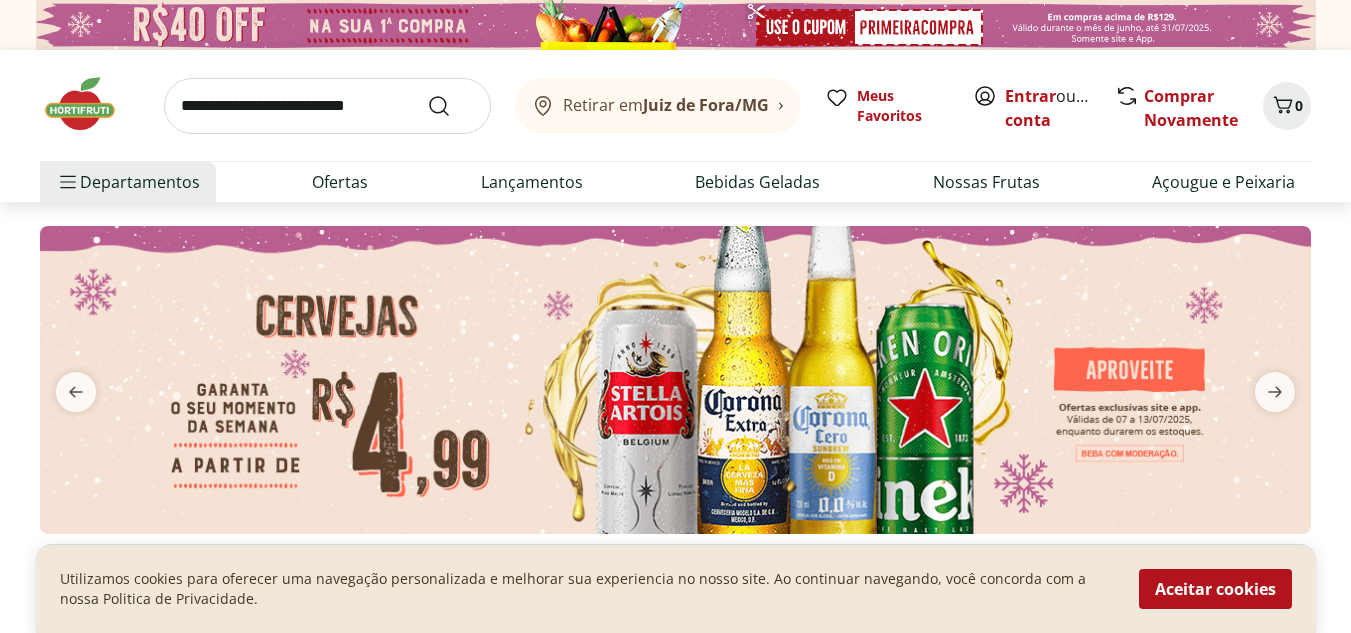 drag, startPoint x: 1215, startPoint y: 596, endPoint x: 1213, endPoint y: 572, distance: 24.083189 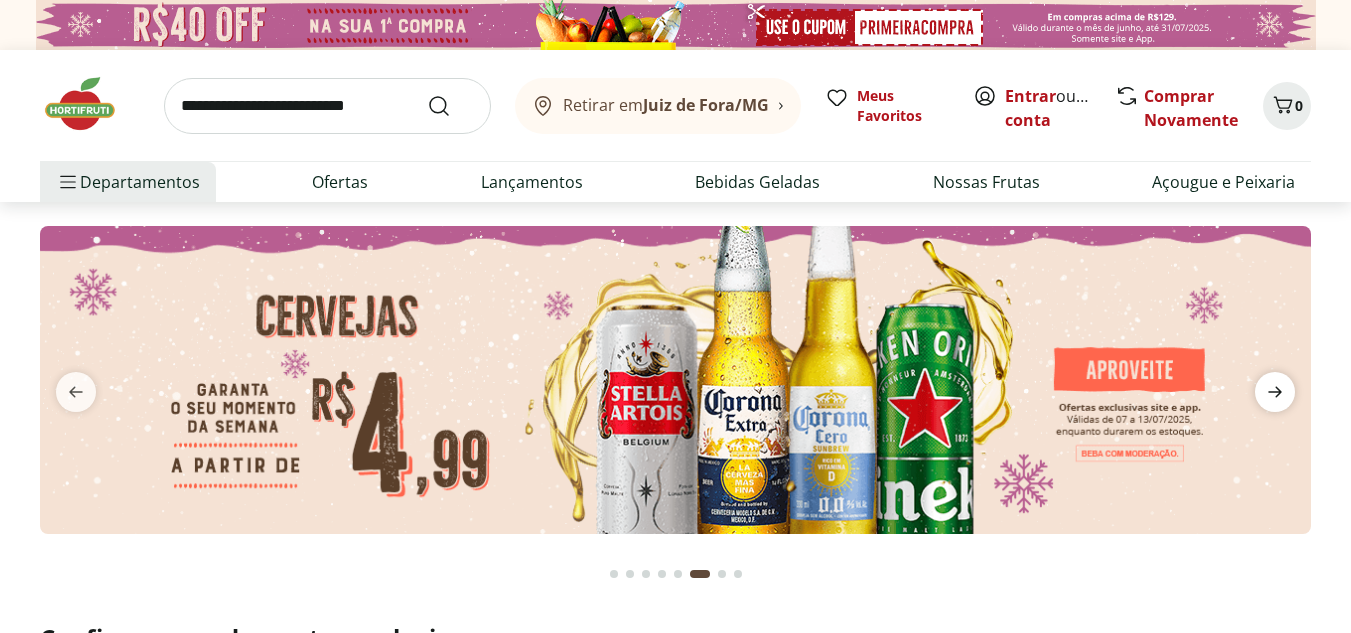 click 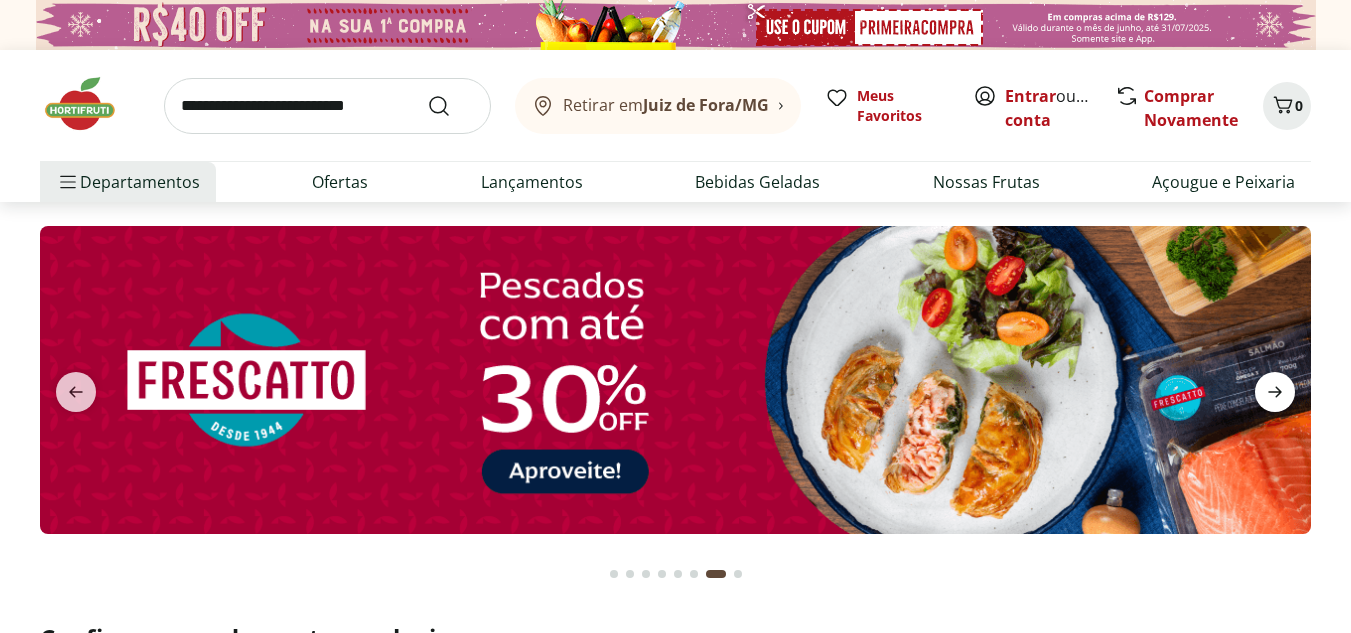 click 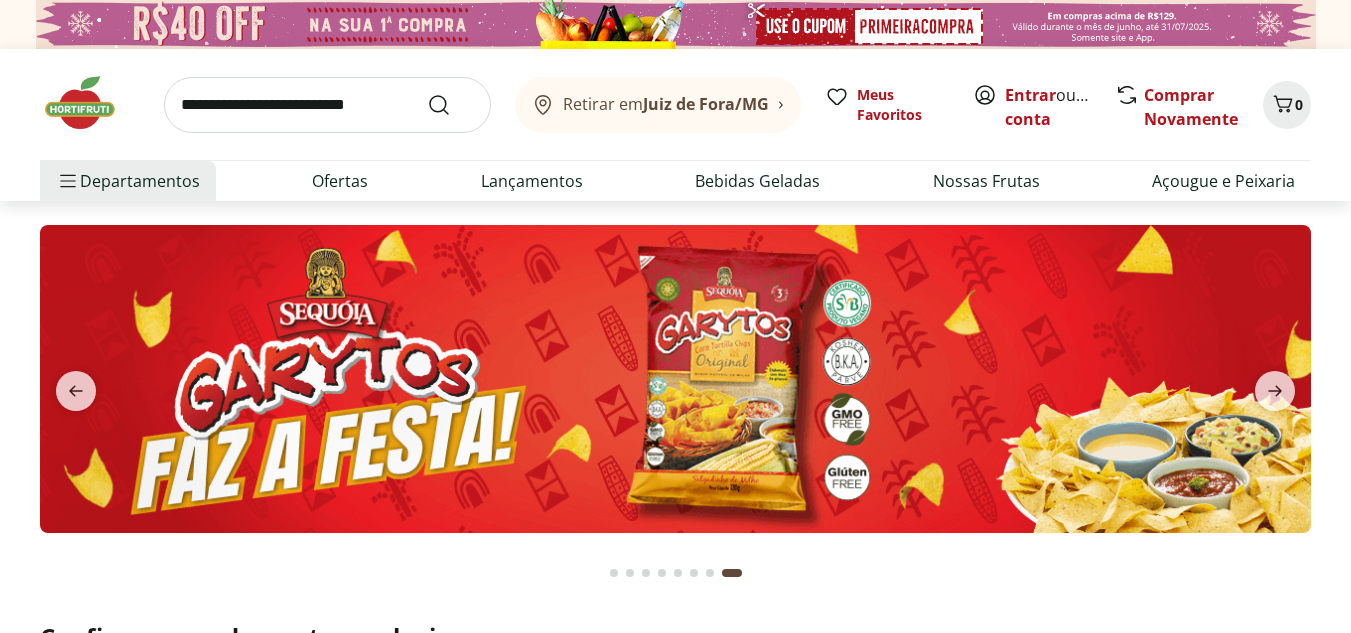 scroll, scrollTop: 0, scrollLeft: 0, axis: both 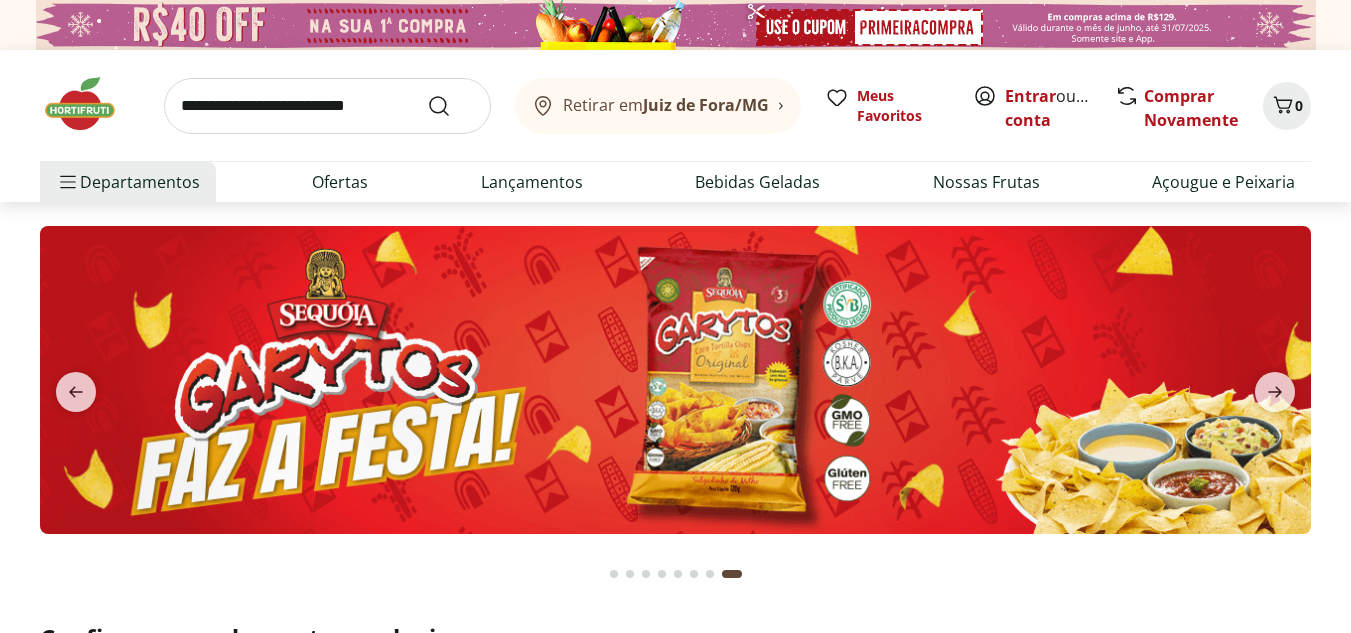 click at bounding box center (327, 106) 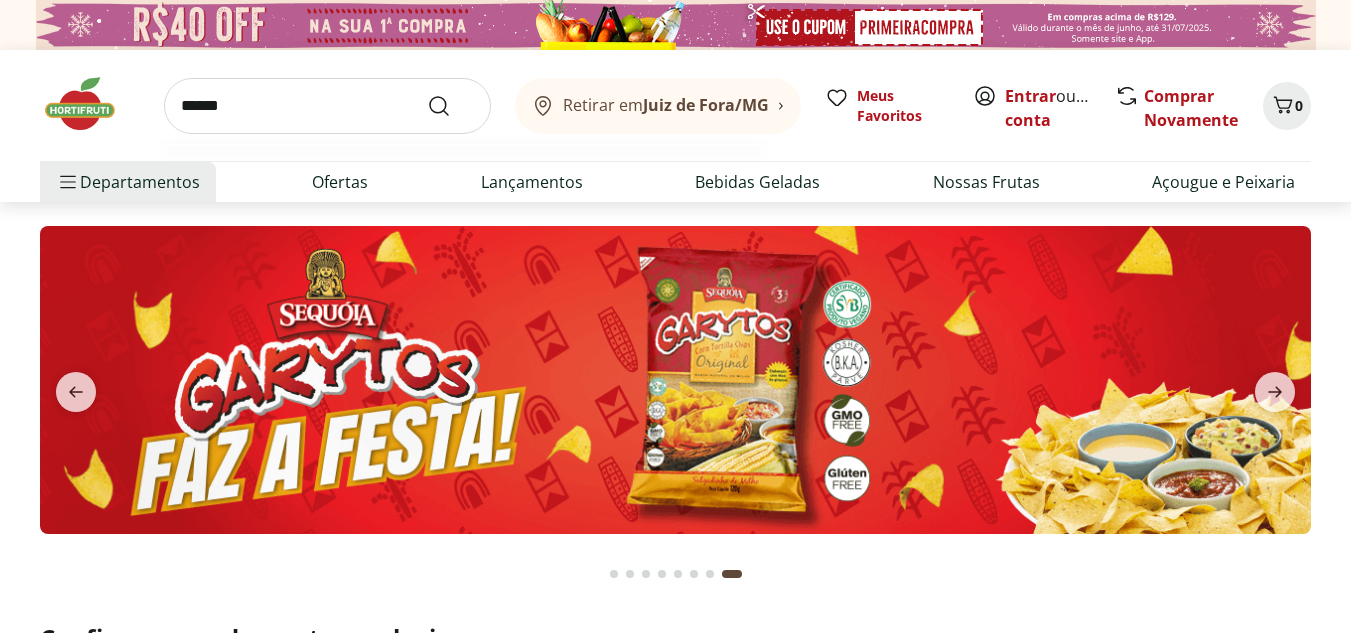 type on "******" 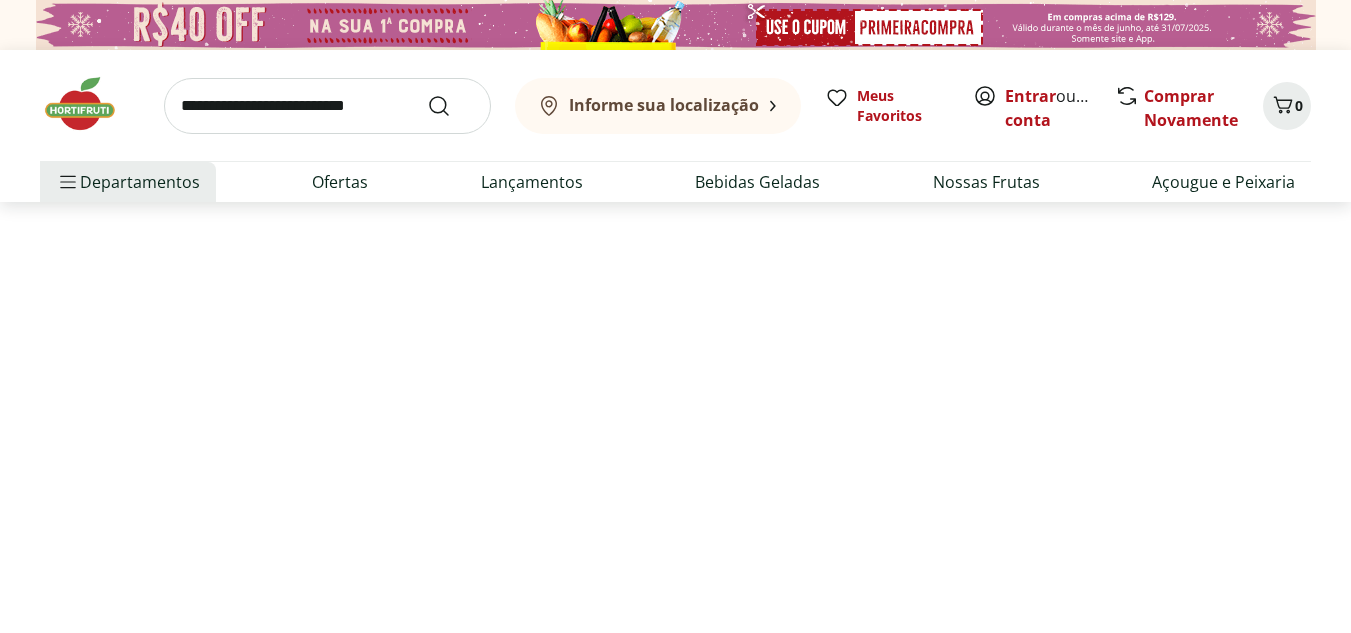 select on "**********" 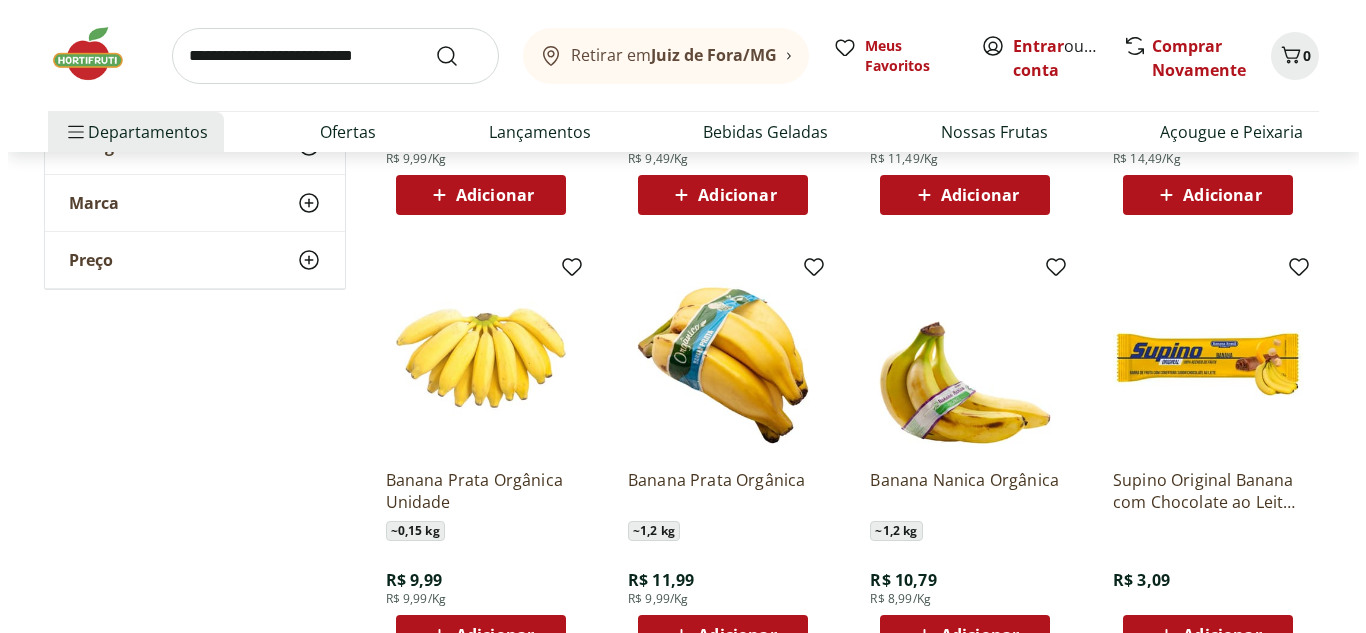 scroll, scrollTop: 300, scrollLeft: 0, axis: vertical 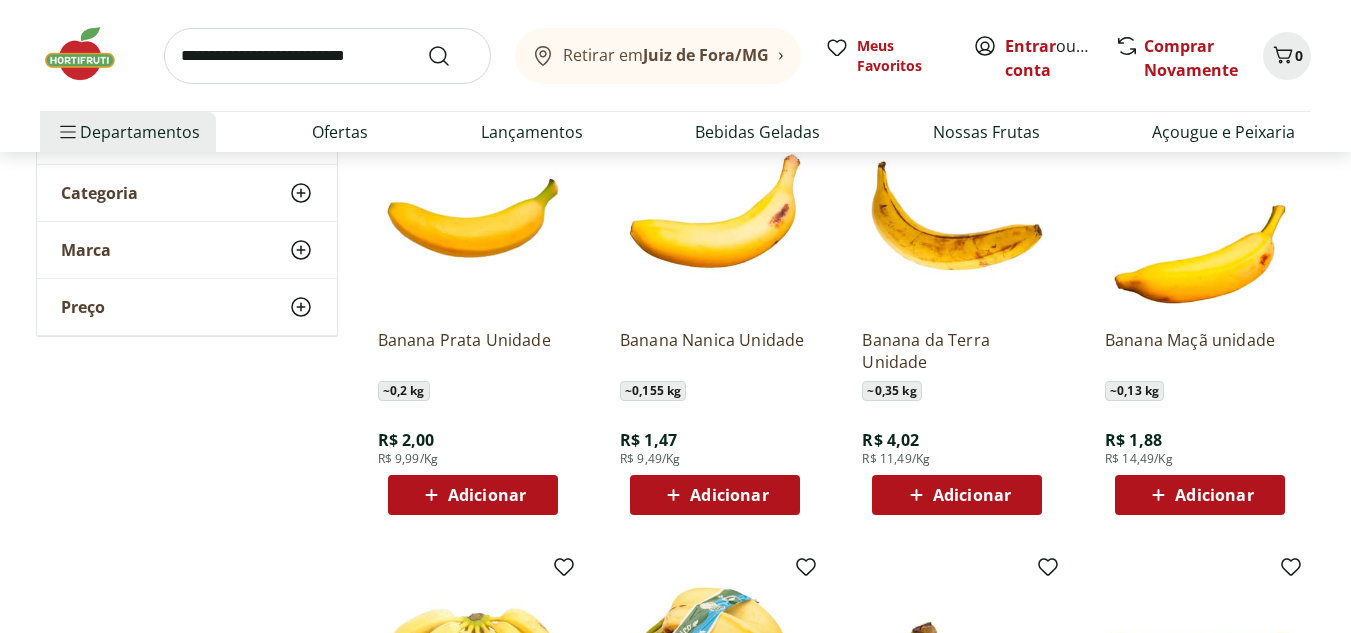 click on "Adicionar" at bounding box center (487, 495) 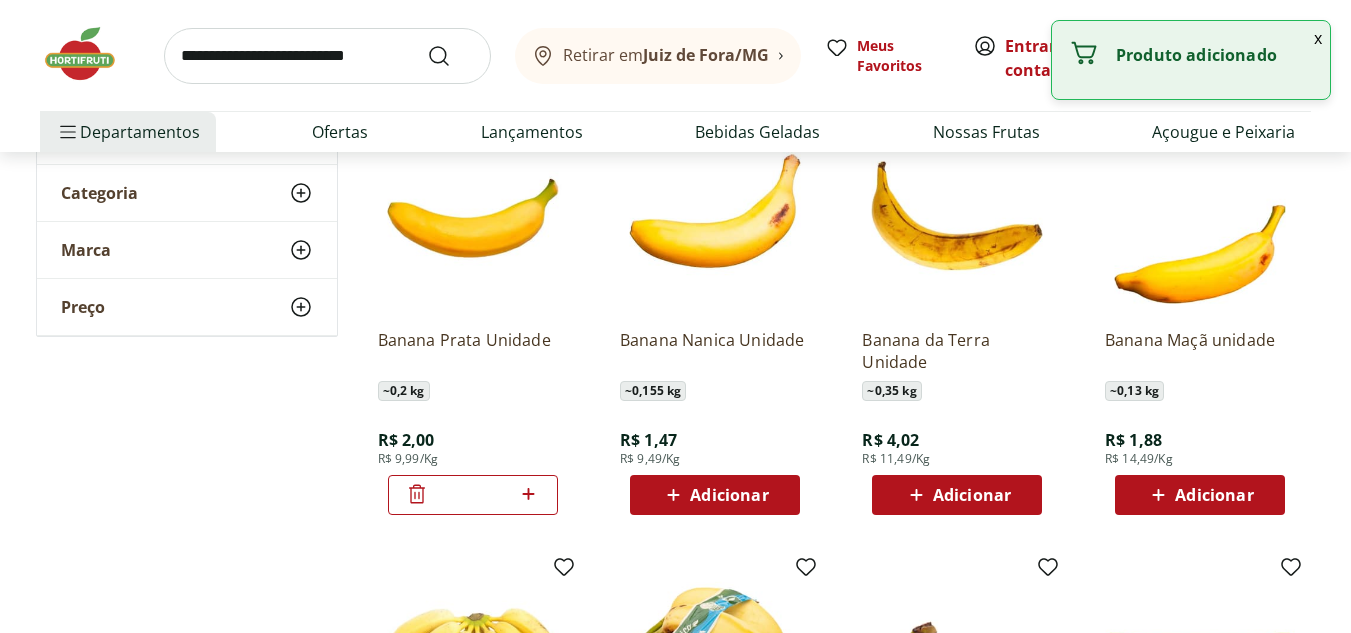 click on "x" at bounding box center [1318, 38] 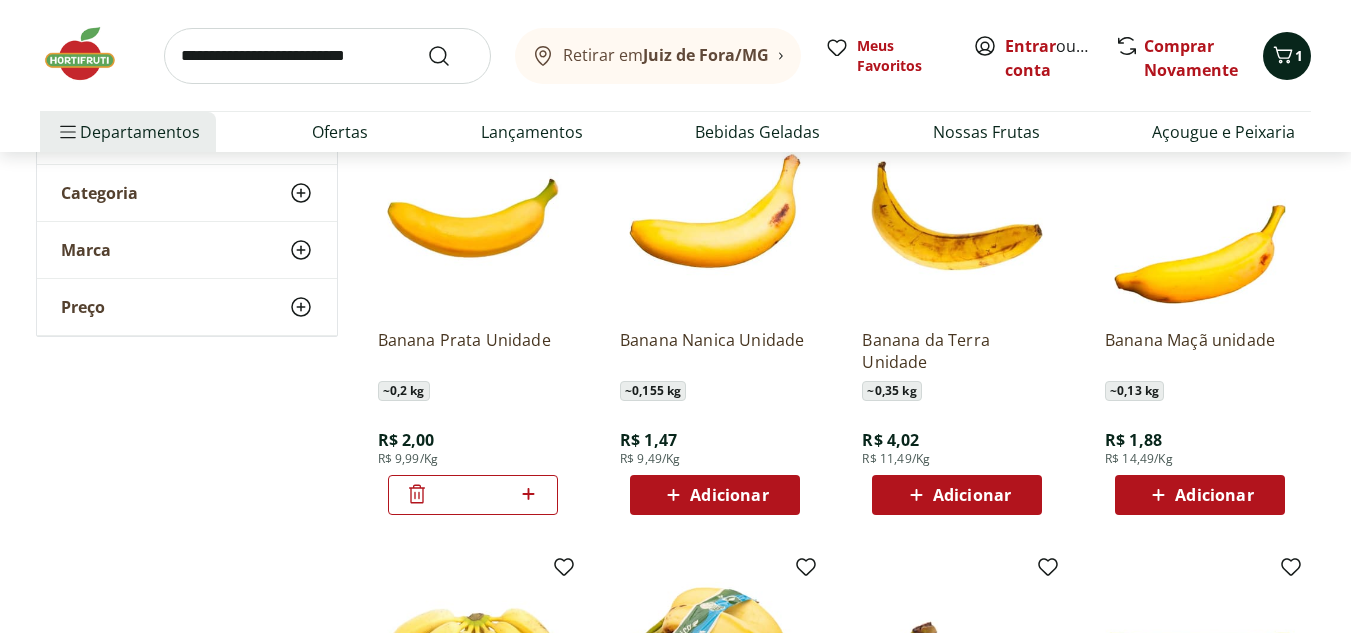 click 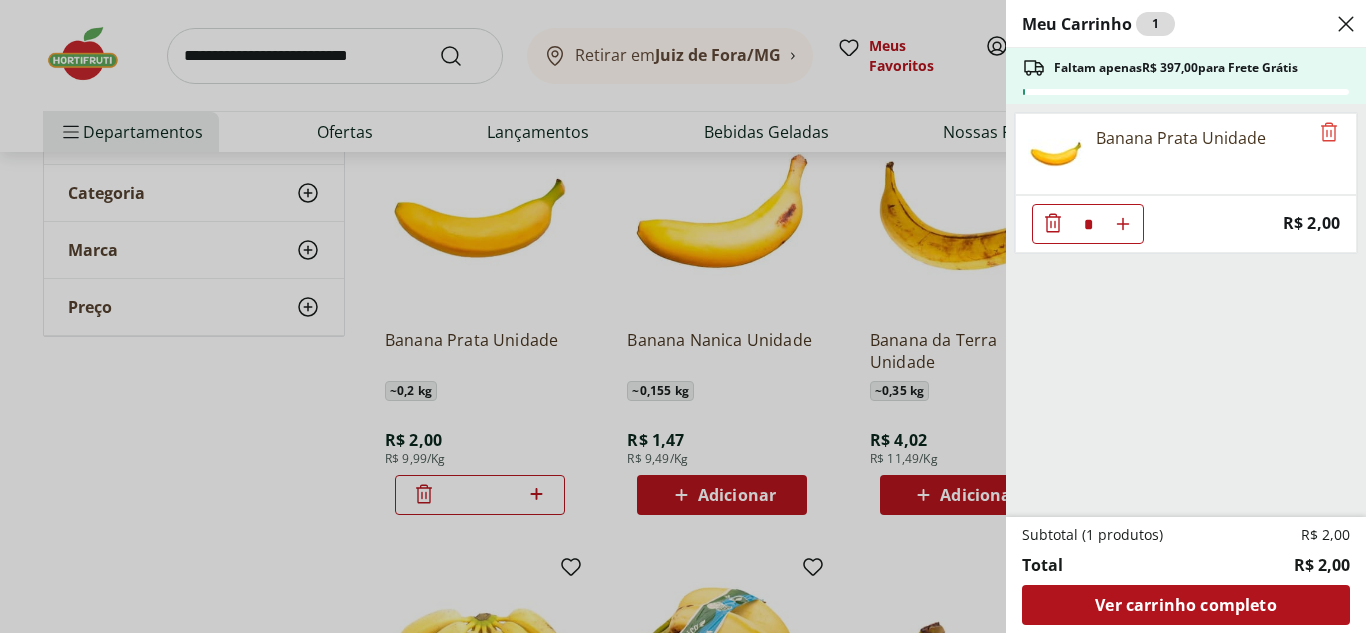 click 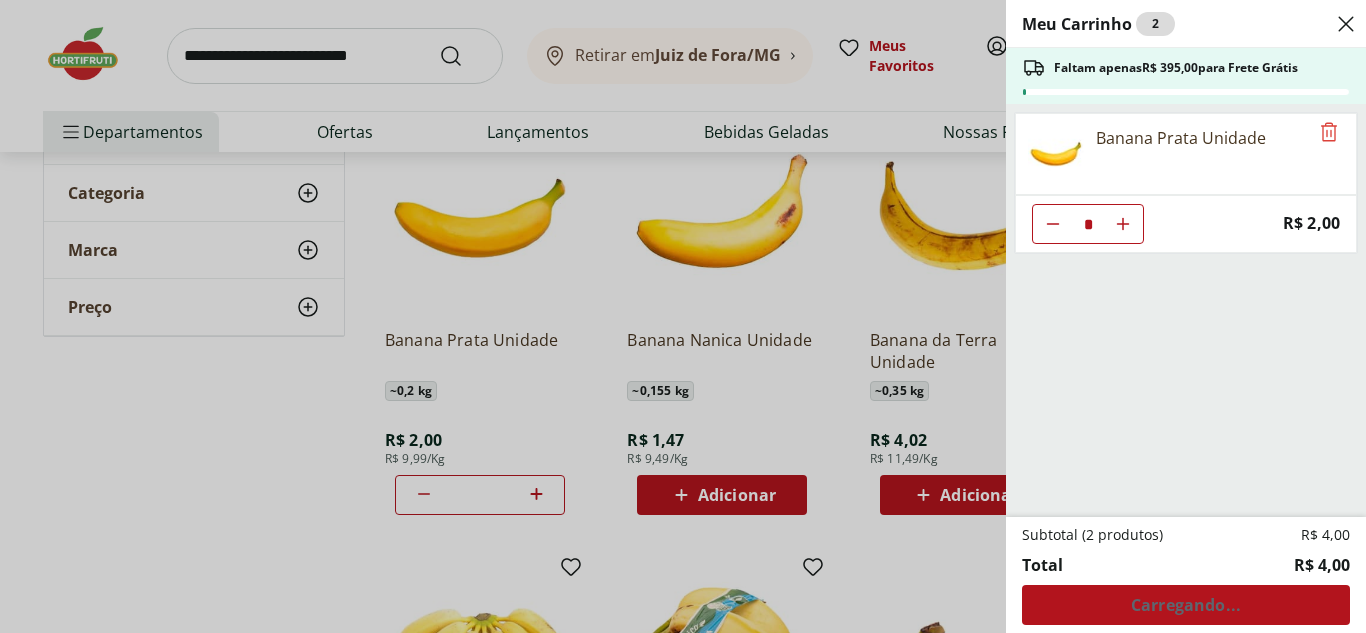 click 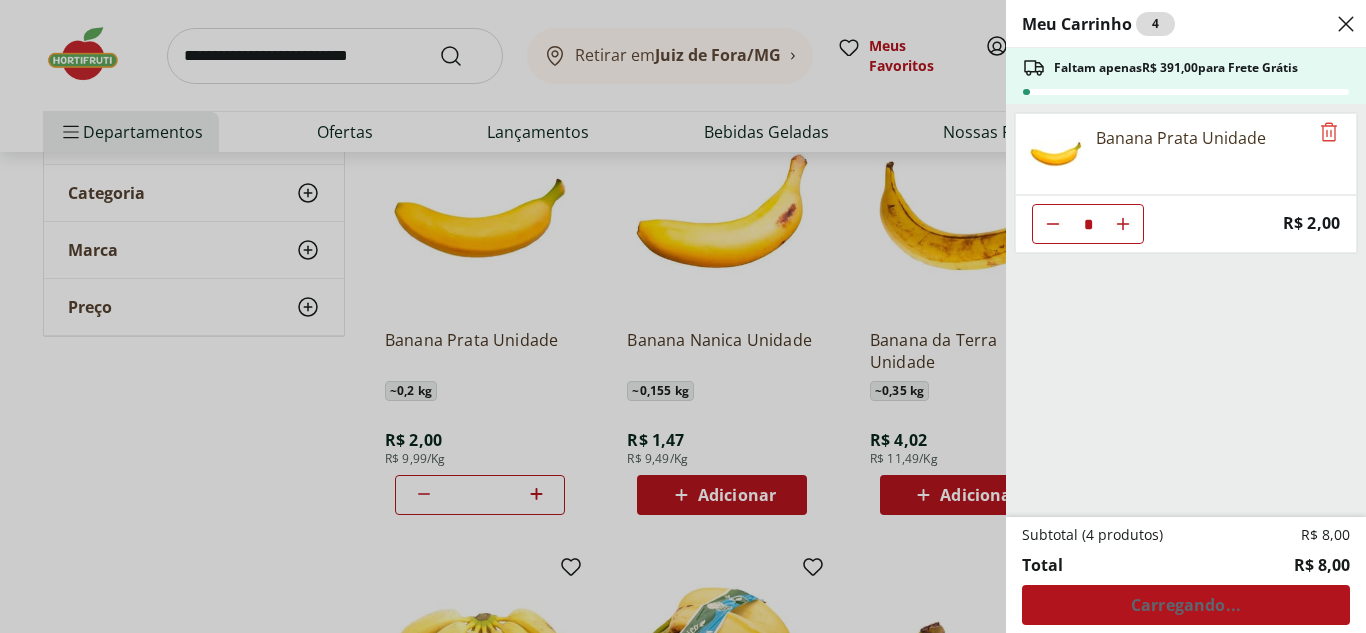 click 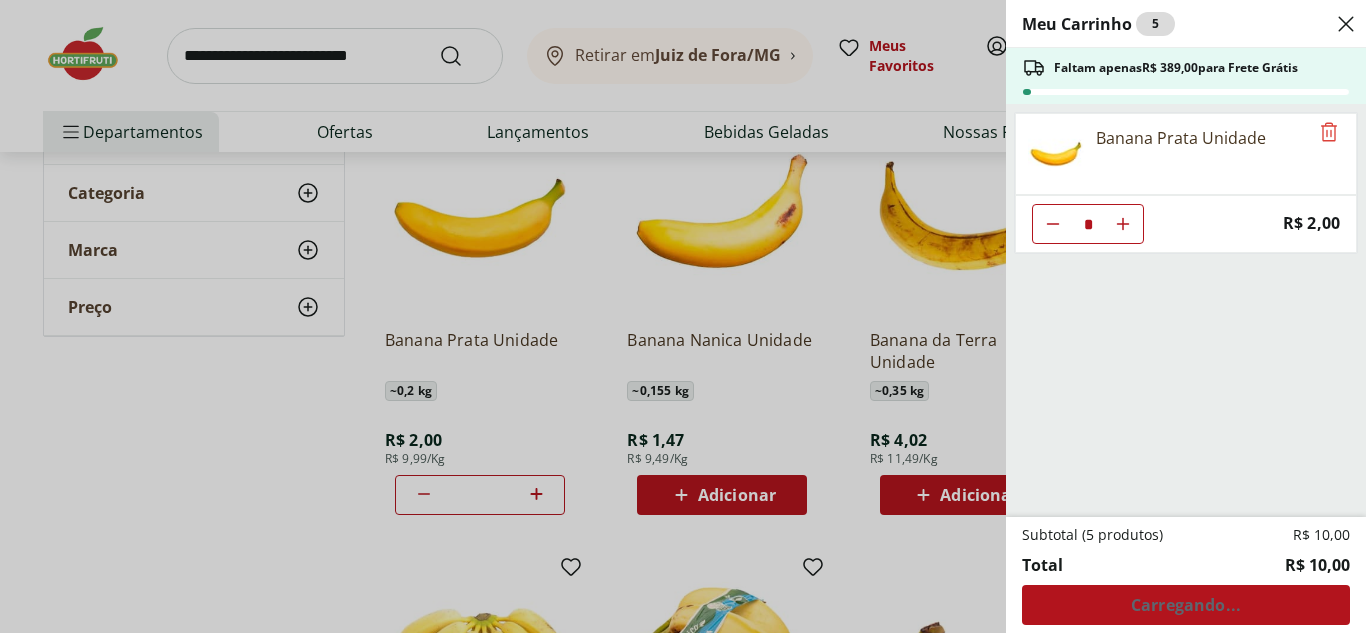 click 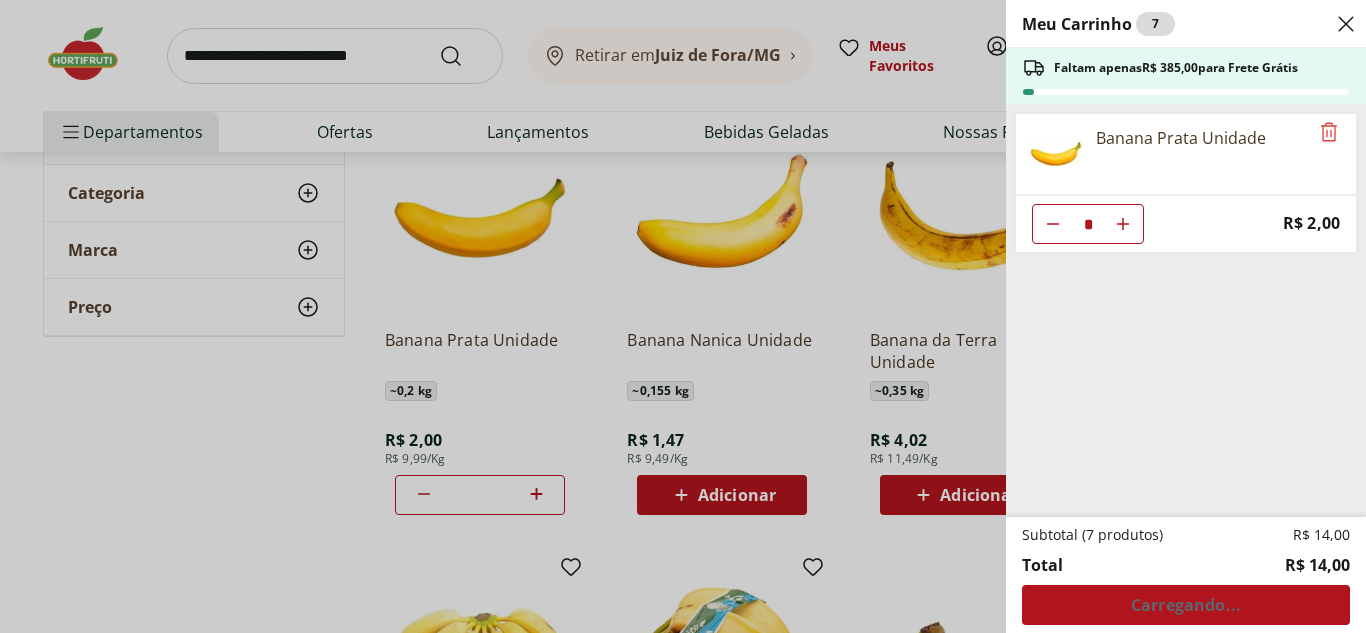 click 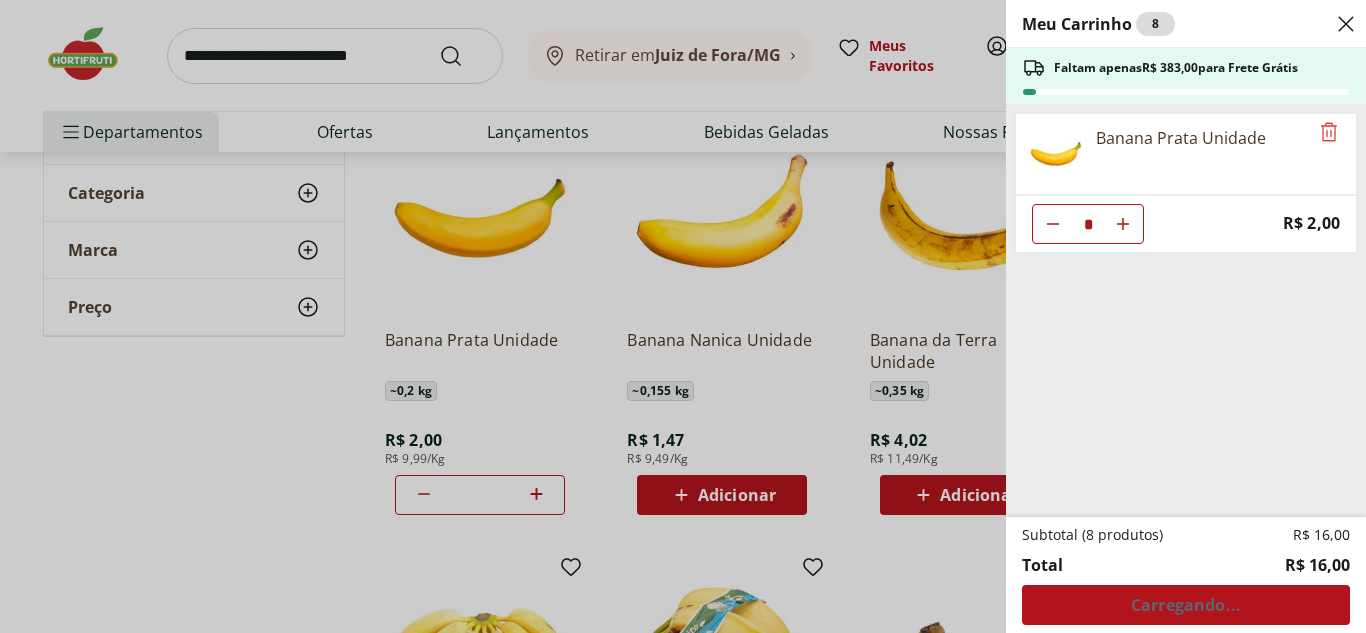 click 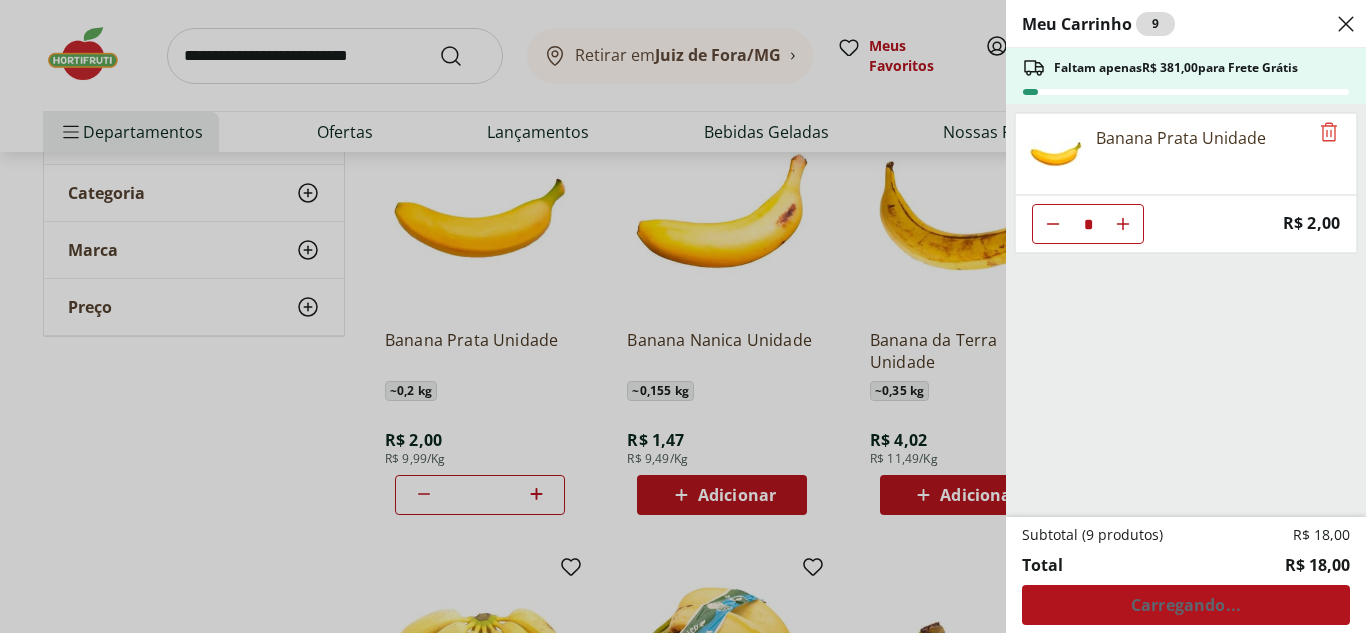 click 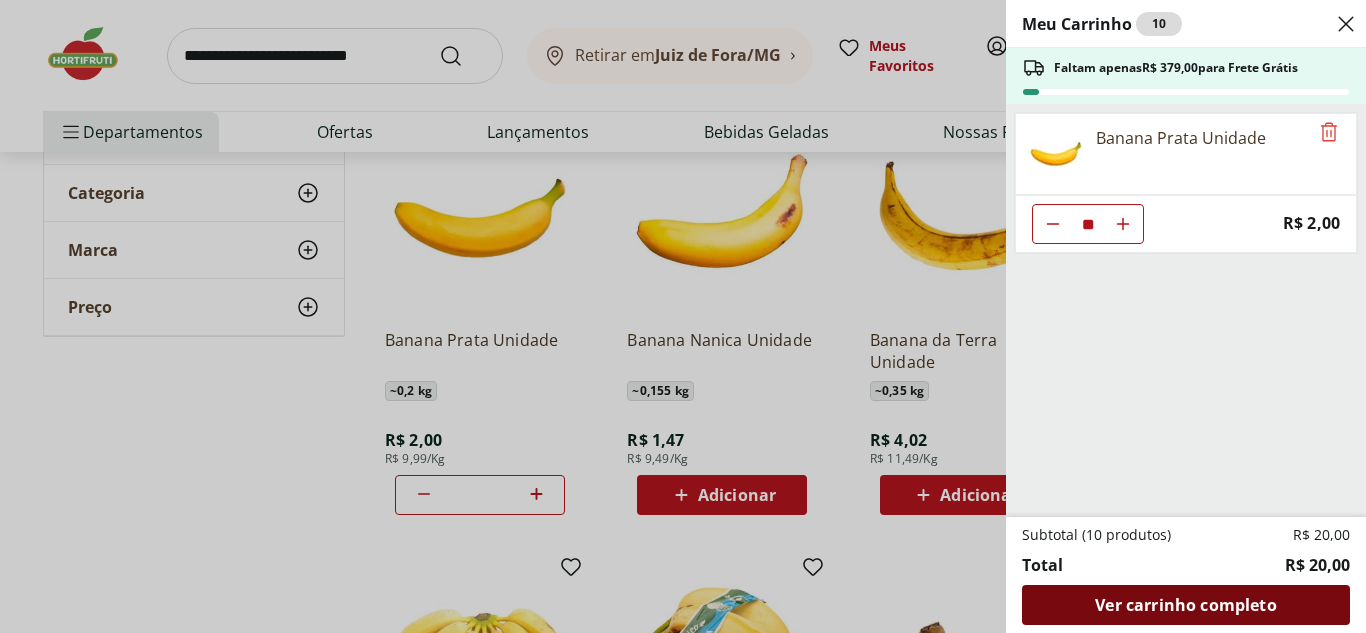 click on "Ver carrinho completo" at bounding box center [1185, 605] 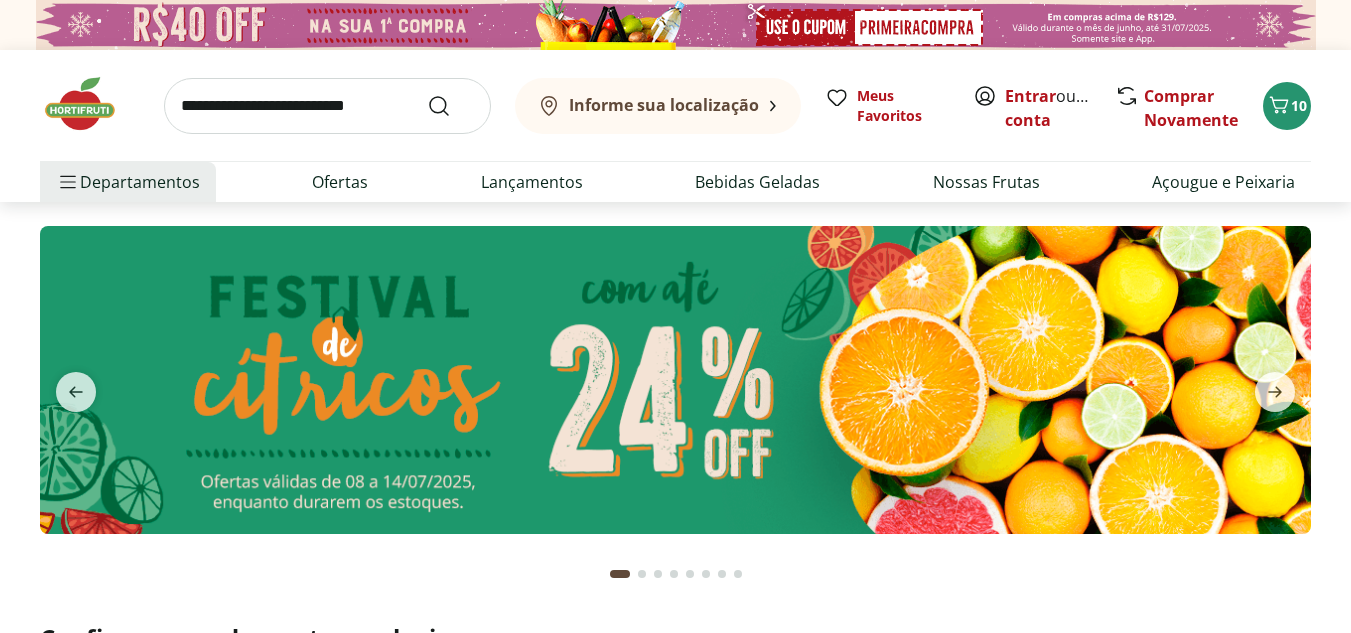 scroll, scrollTop: 0, scrollLeft: 0, axis: both 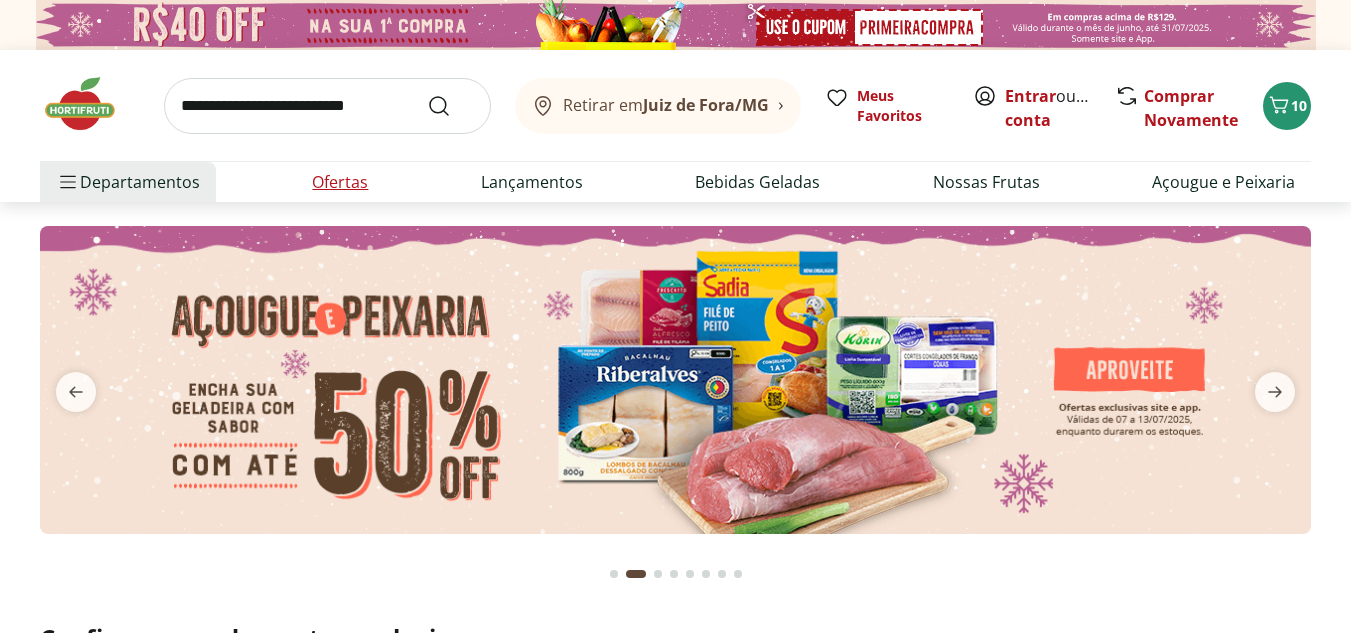 click on "Ofertas" at bounding box center [340, 182] 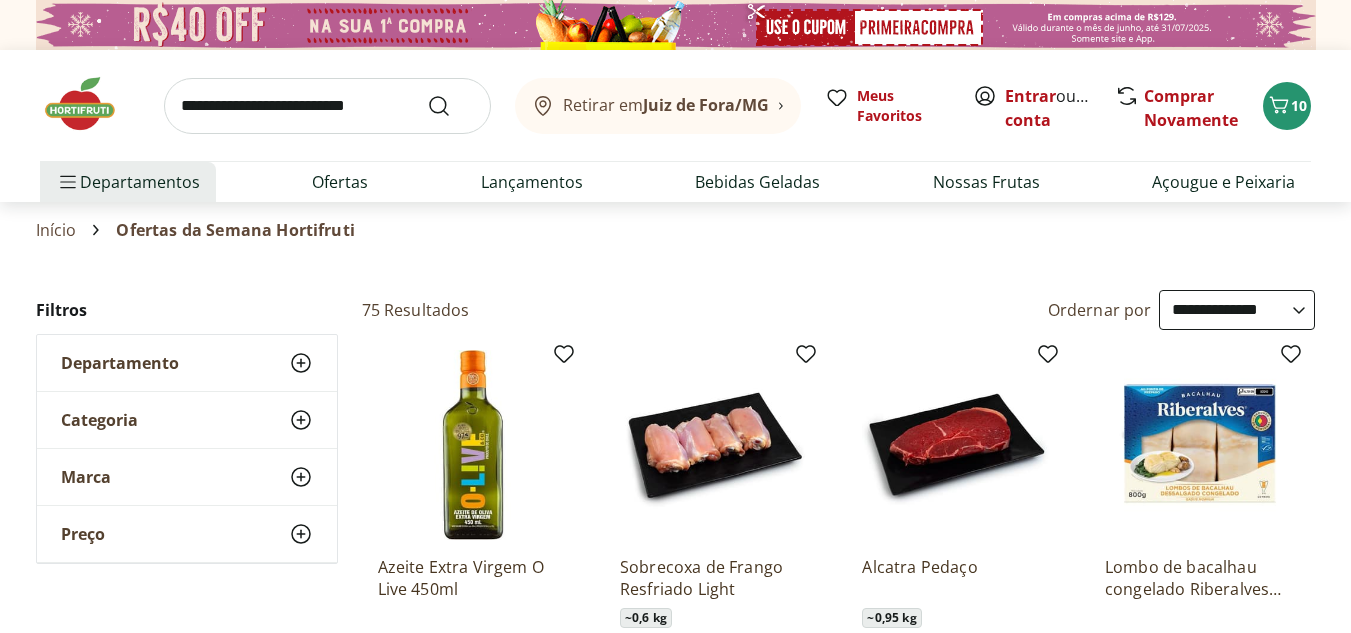 click on "**********" at bounding box center [1237, 310] 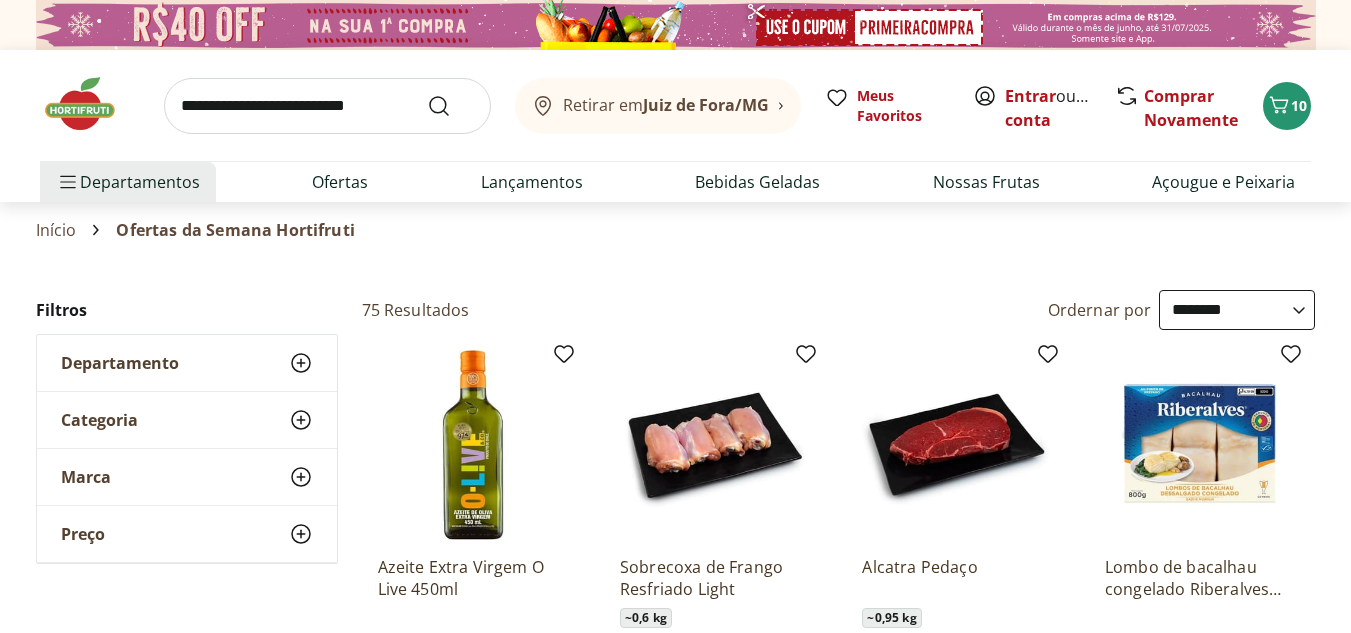 click on "**********" at bounding box center [1237, 310] 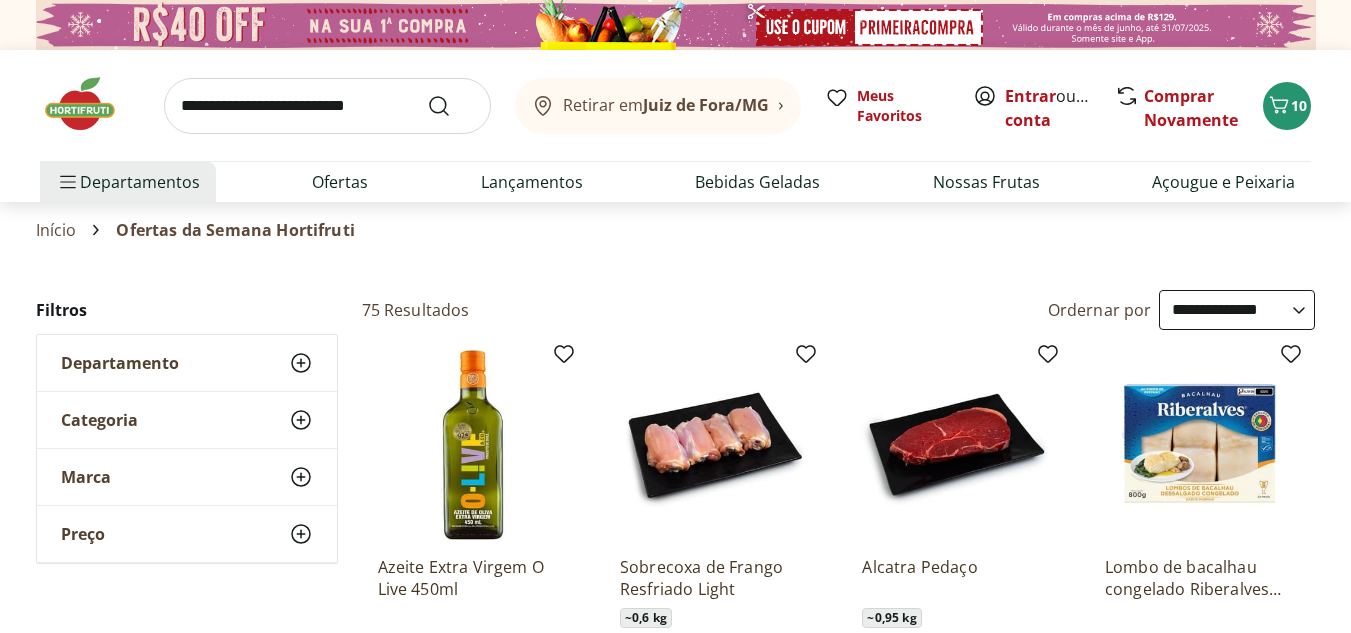 select on "**********" 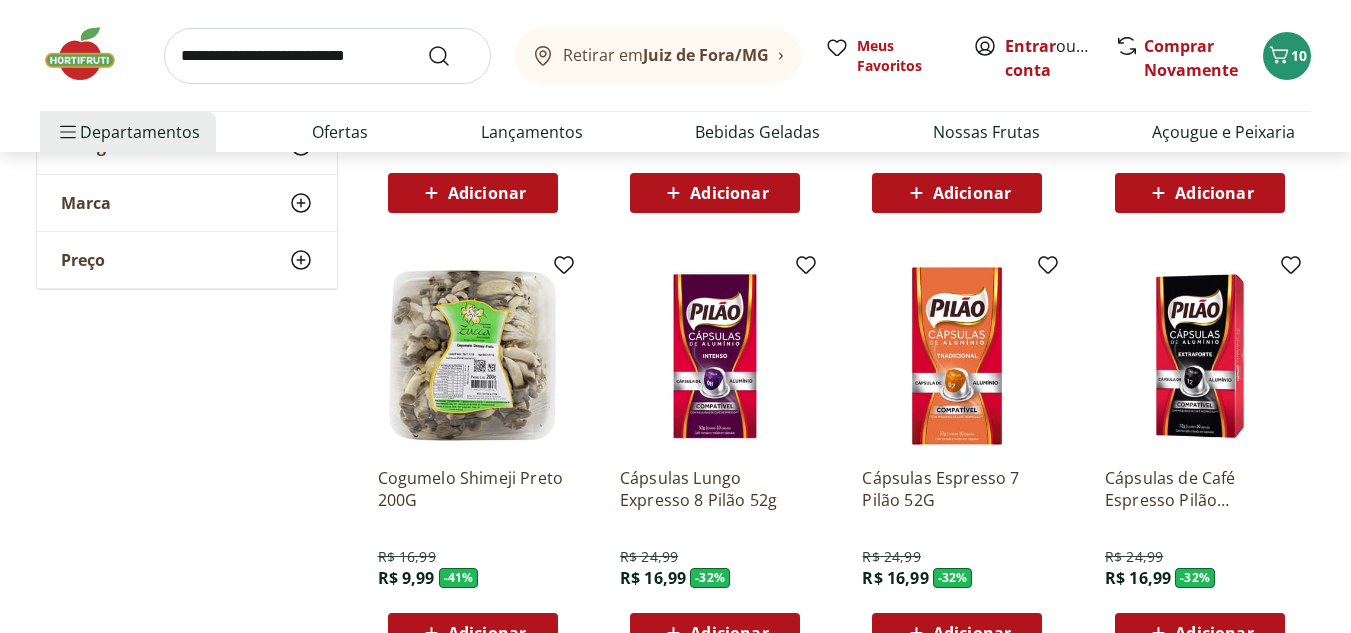 scroll, scrollTop: 1000, scrollLeft: 0, axis: vertical 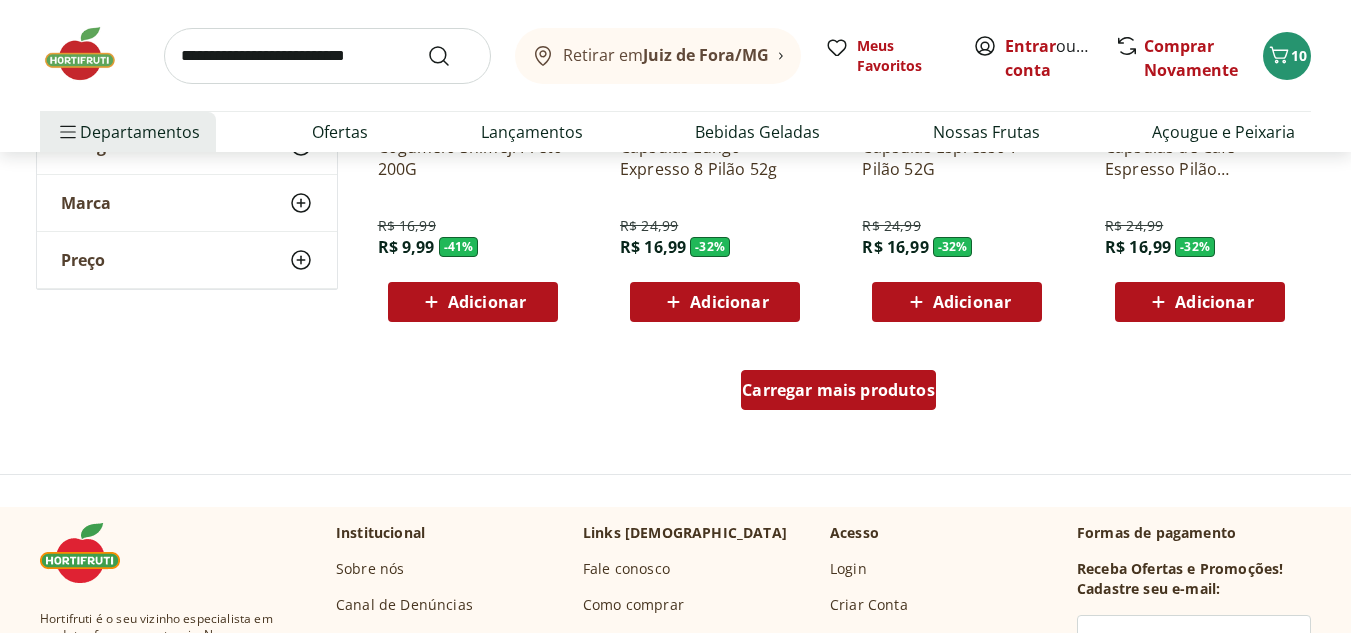 click on "Carregar mais produtos" at bounding box center (838, 390) 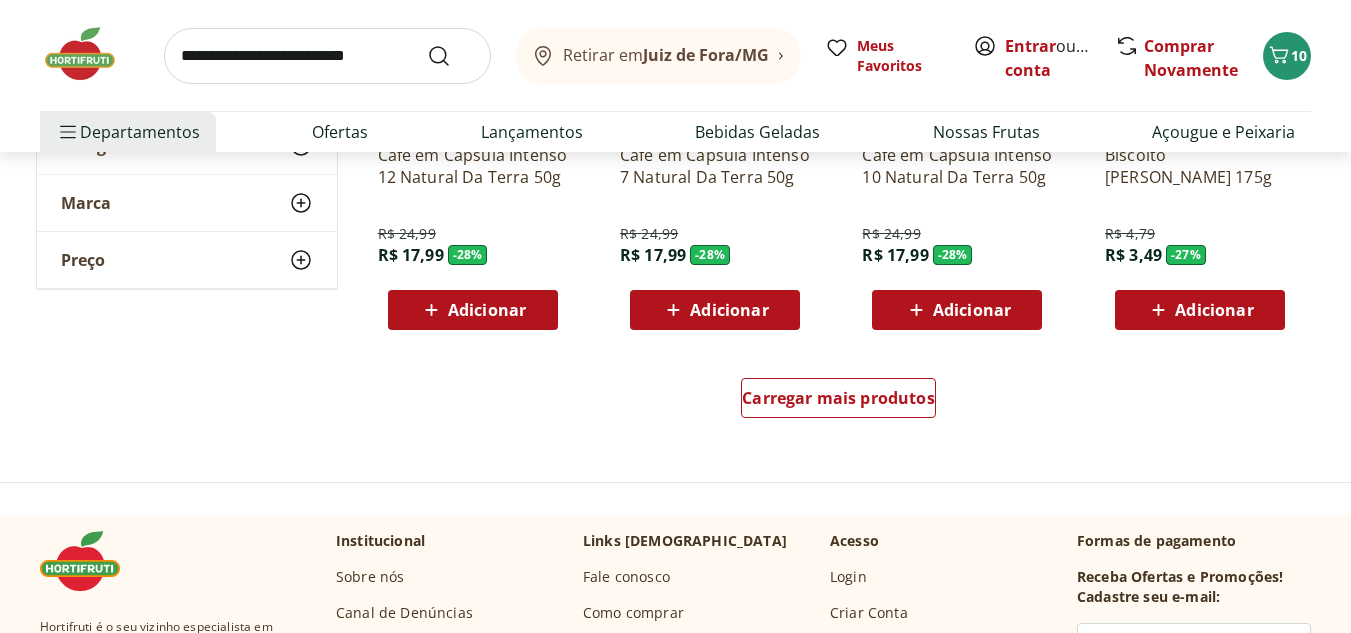 scroll, scrollTop: 2800, scrollLeft: 0, axis: vertical 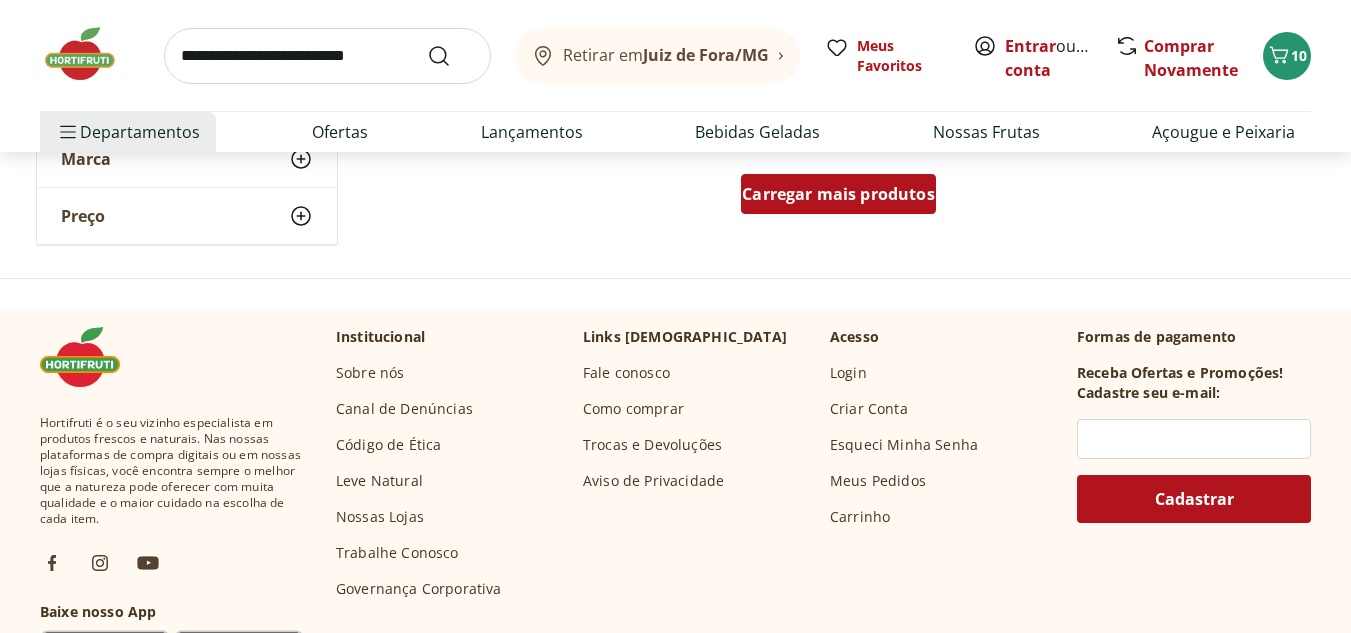 click on "Carregar mais produtos" at bounding box center (838, 194) 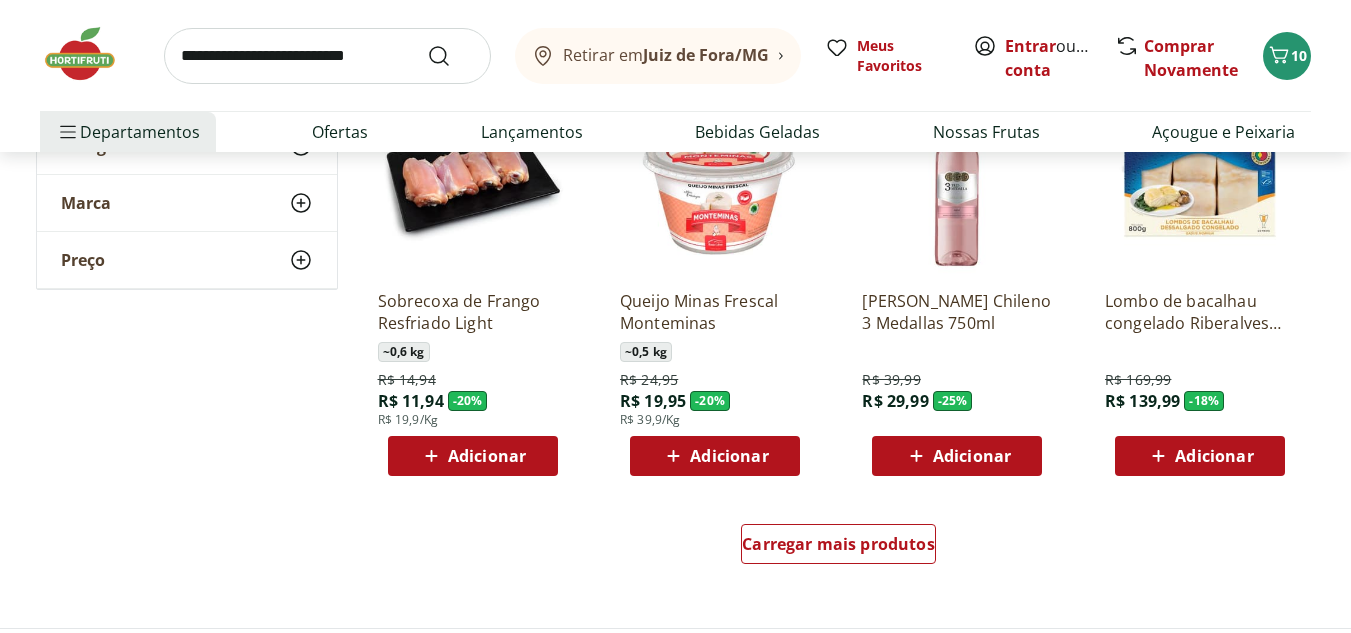 scroll, scrollTop: 3800, scrollLeft: 0, axis: vertical 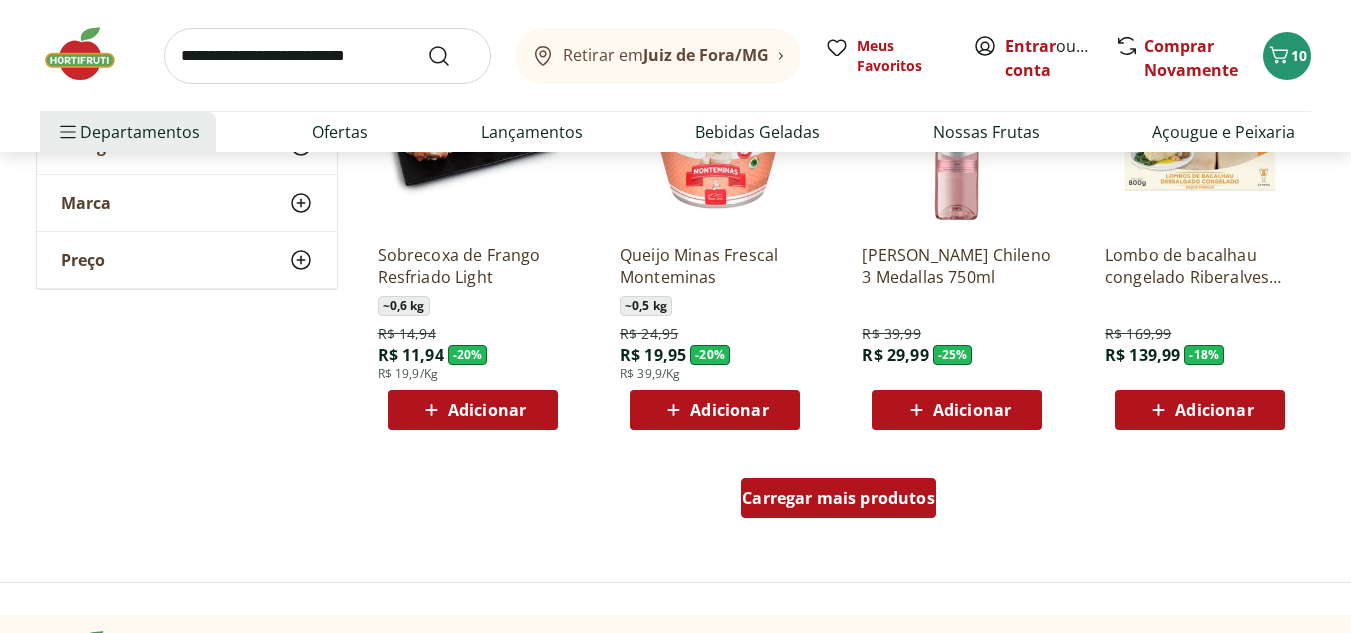 click on "Carregar mais produtos" at bounding box center [838, 498] 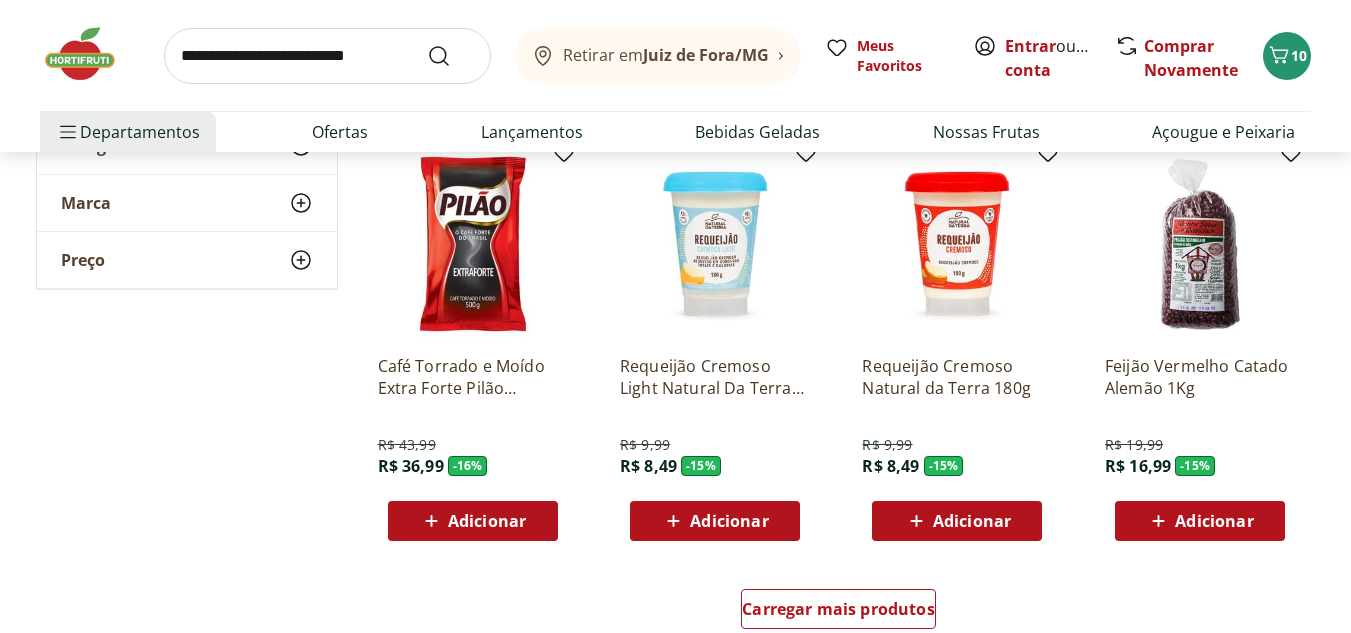scroll, scrollTop: 5000, scrollLeft: 0, axis: vertical 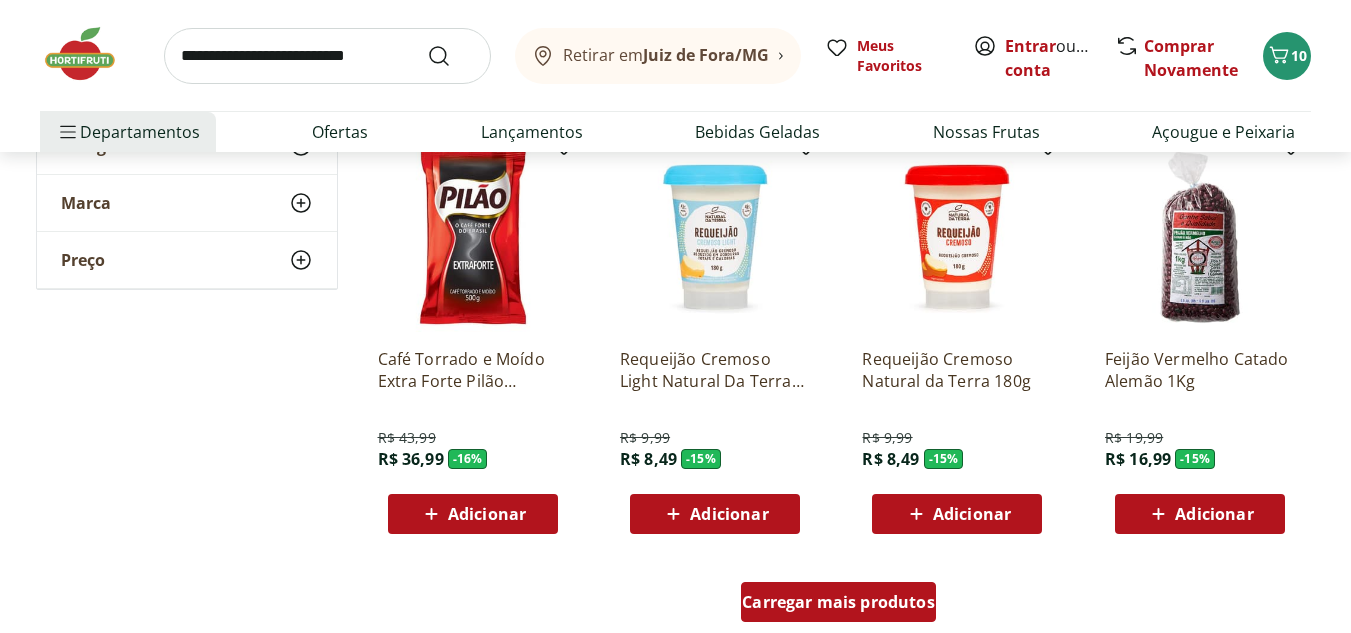 click on "Carregar mais produtos" at bounding box center [838, 602] 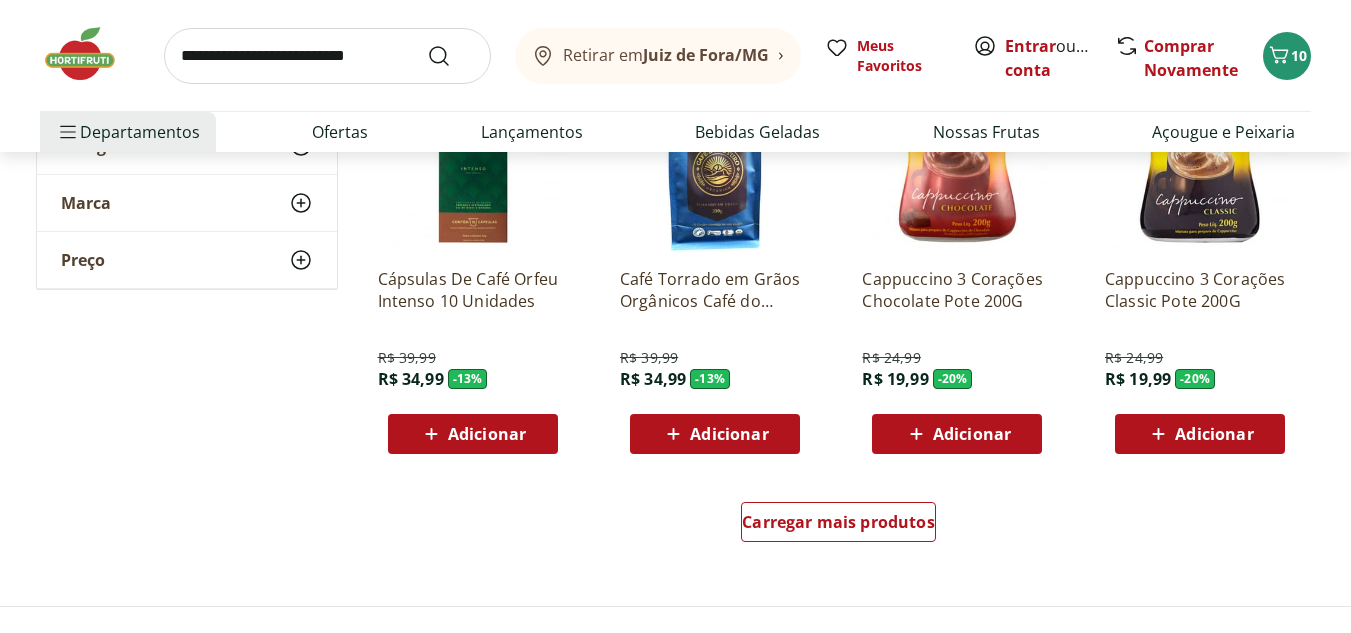 scroll, scrollTop: 6500, scrollLeft: 0, axis: vertical 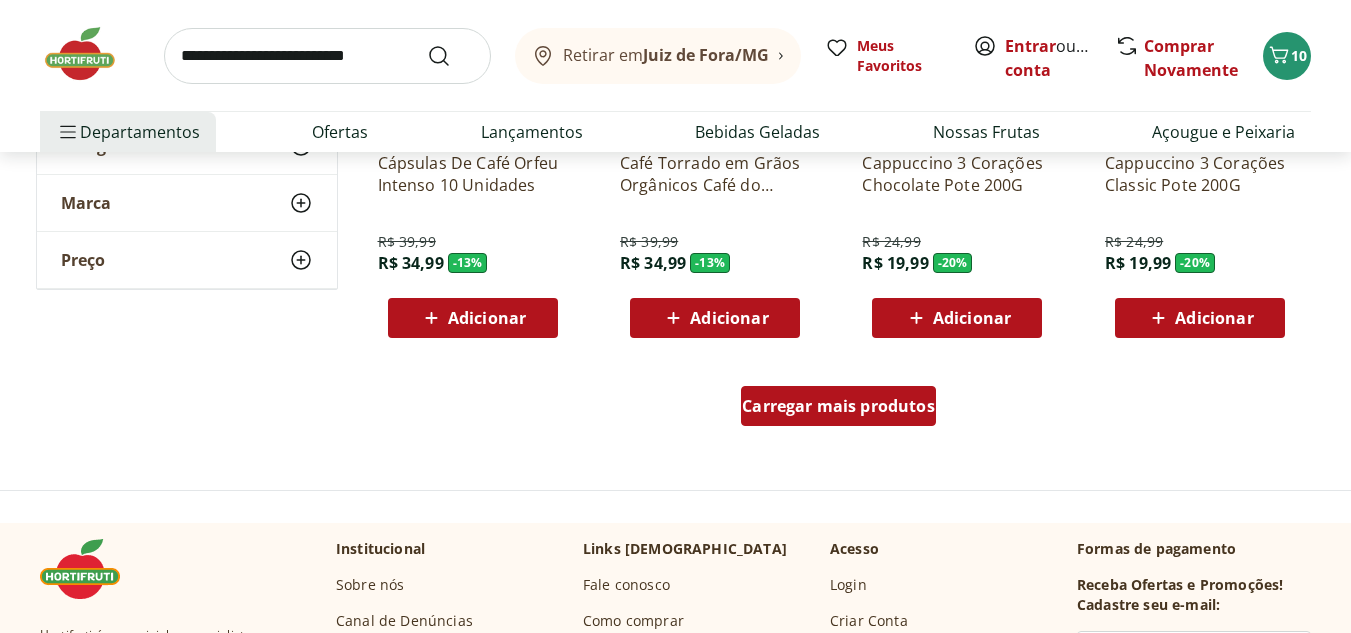 click on "Carregar mais produtos" at bounding box center [838, 410] 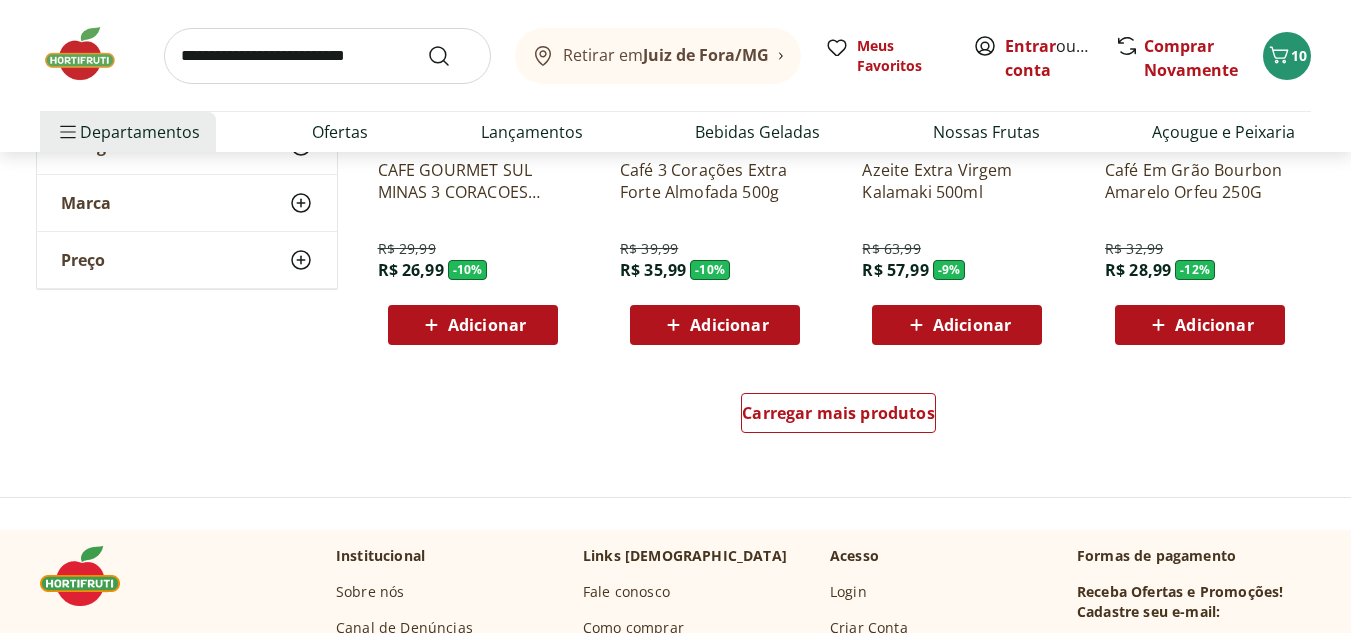 scroll, scrollTop: 7800, scrollLeft: 0, axis: vertical 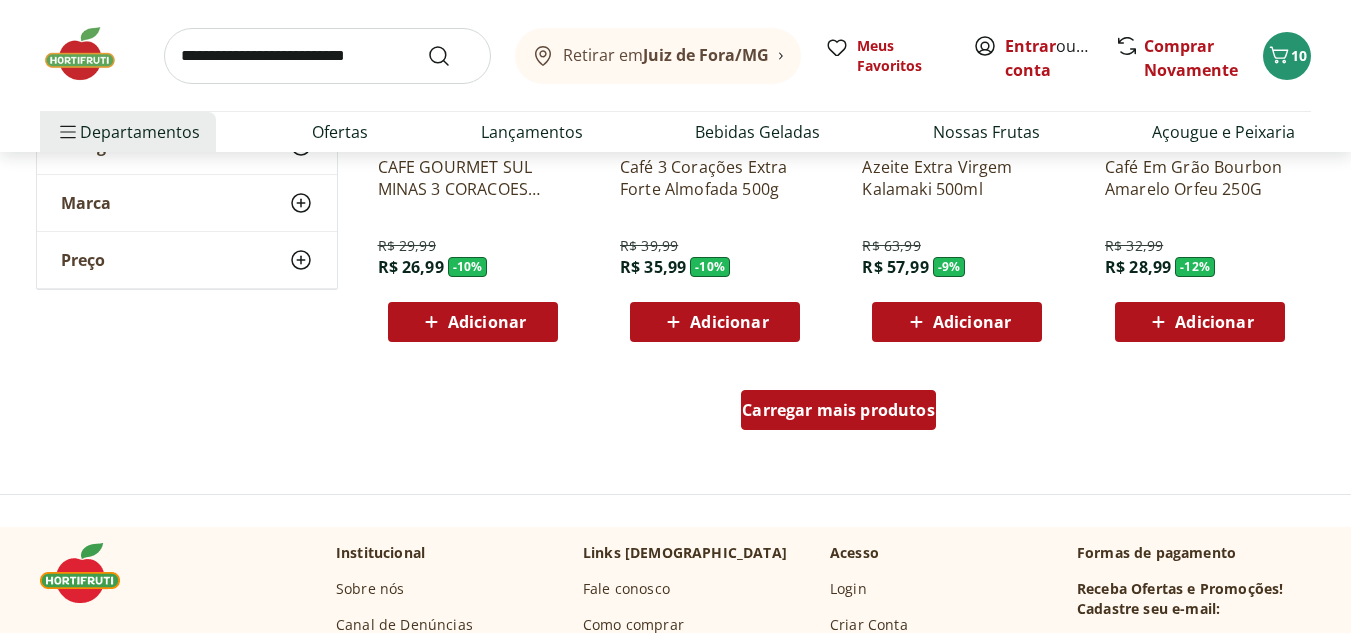 click on "Carregar mais produtos" at bounding box center (838, 410) 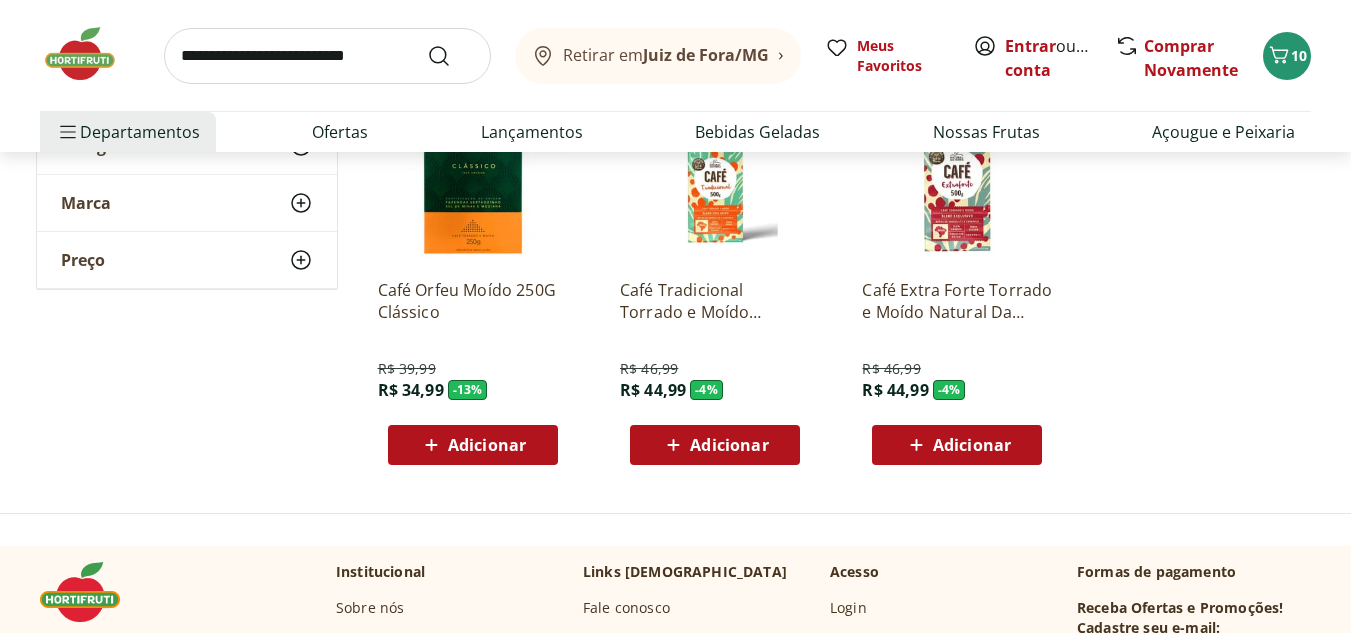 scroll, scrollTop: 8200, scrollLeft: 0, axis: vertical 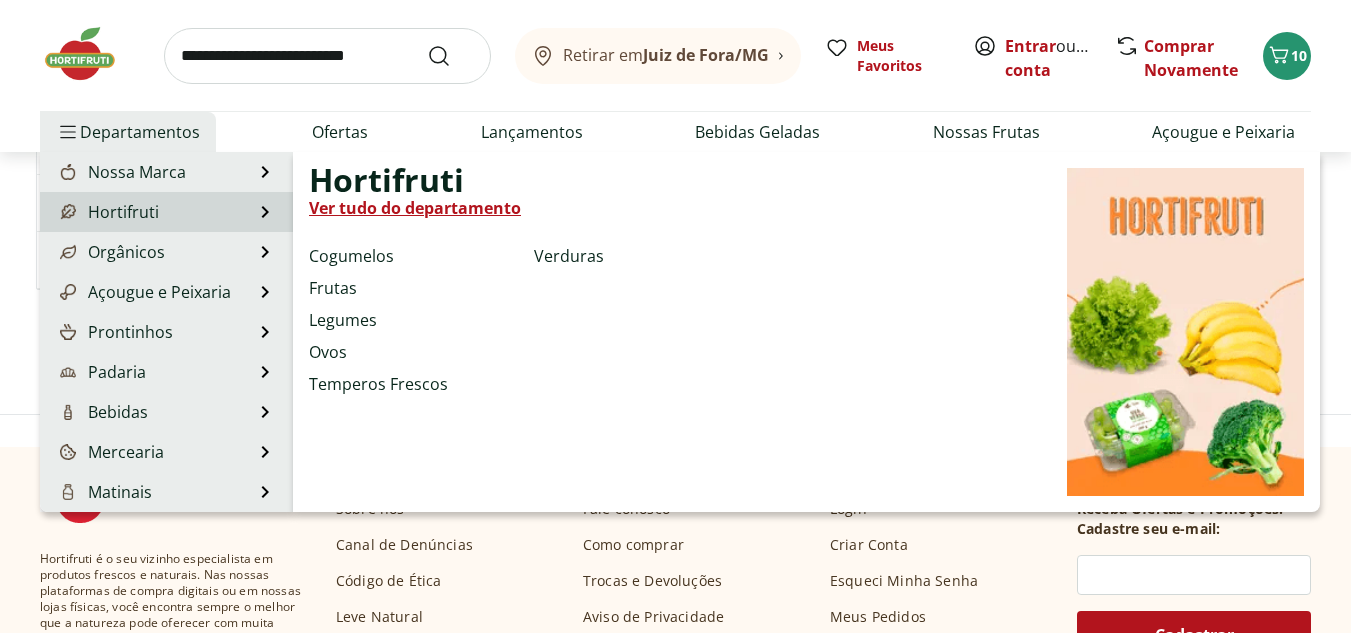 click on "Hortifruti" at bounding box center [107, 212] 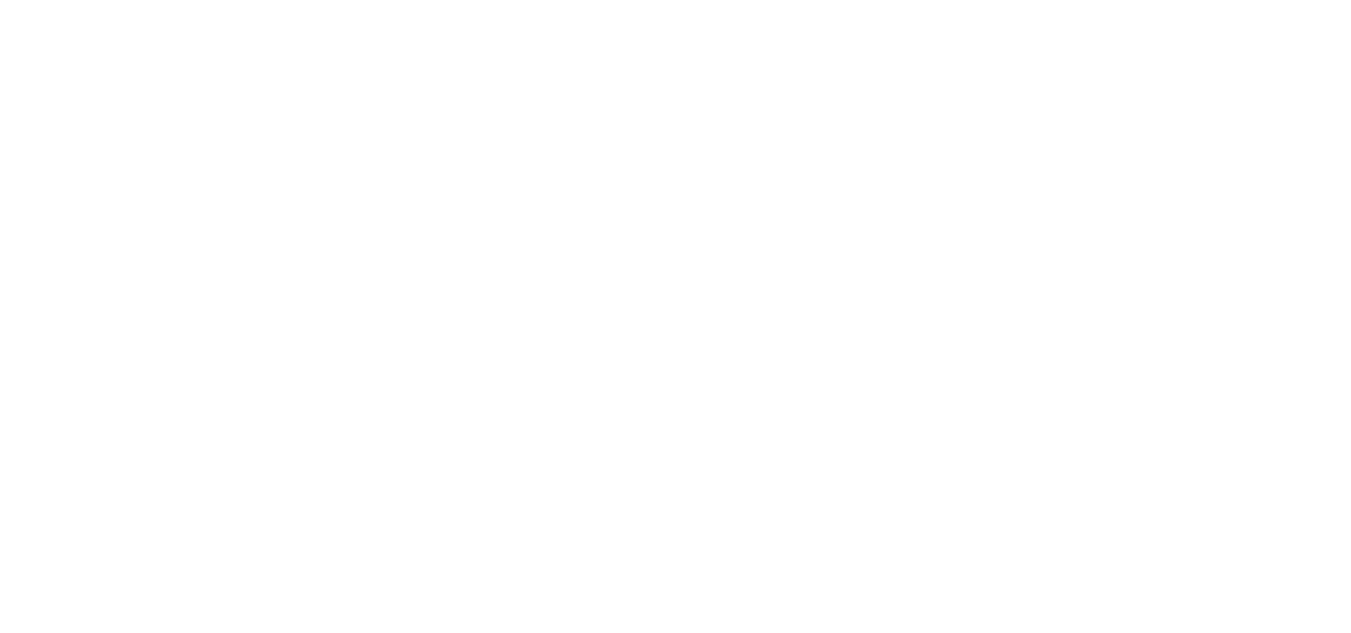 scroll, scrollTop: 0, scrollLeft: 0, axis: both 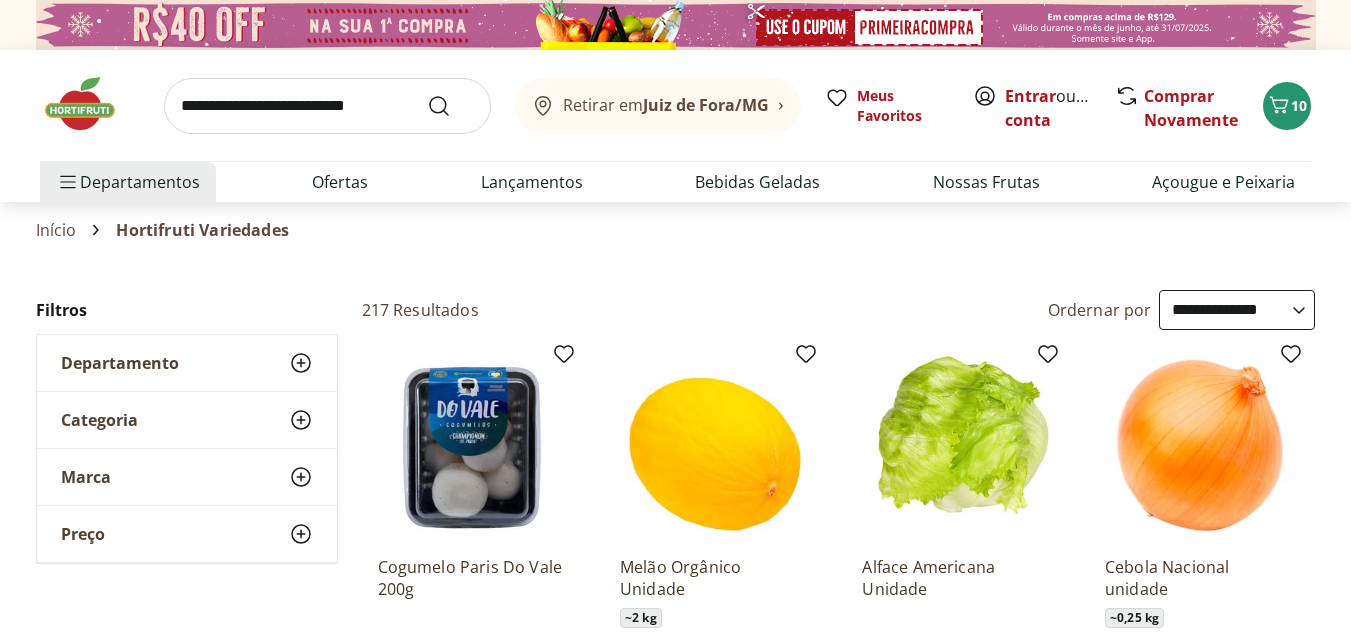 click on "**********" at bounding box center (1237, 310) 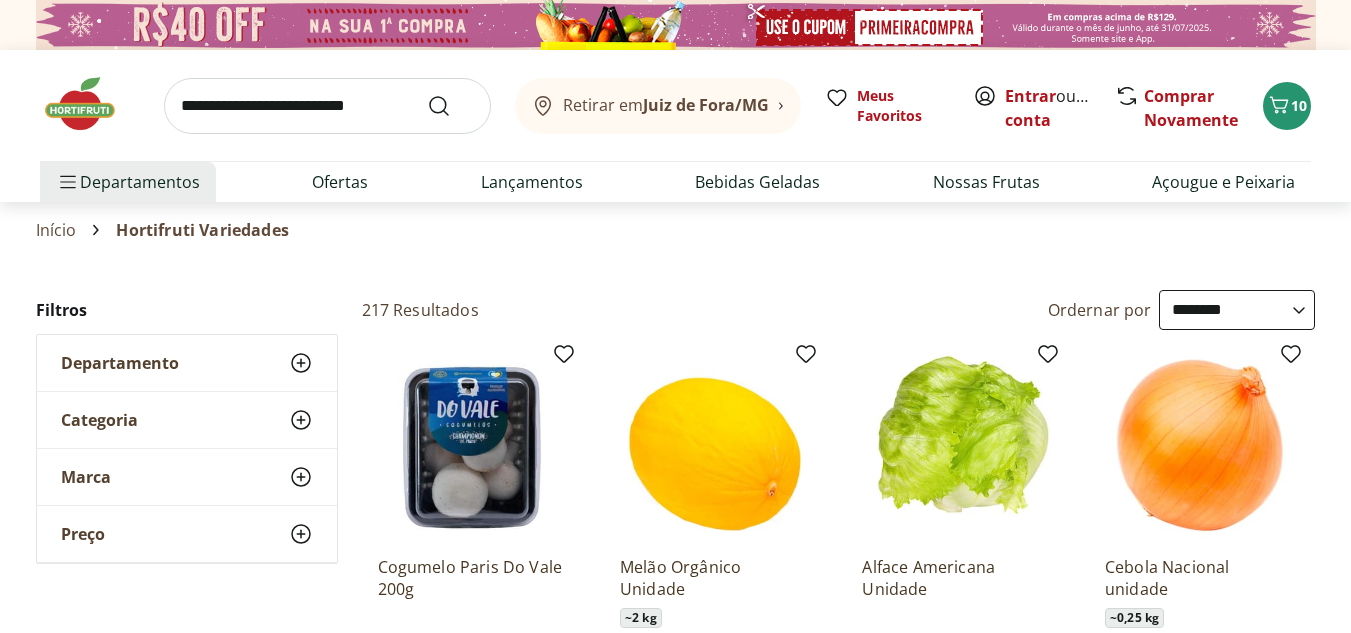 click on "**********" at bounding box center (1237, 310) 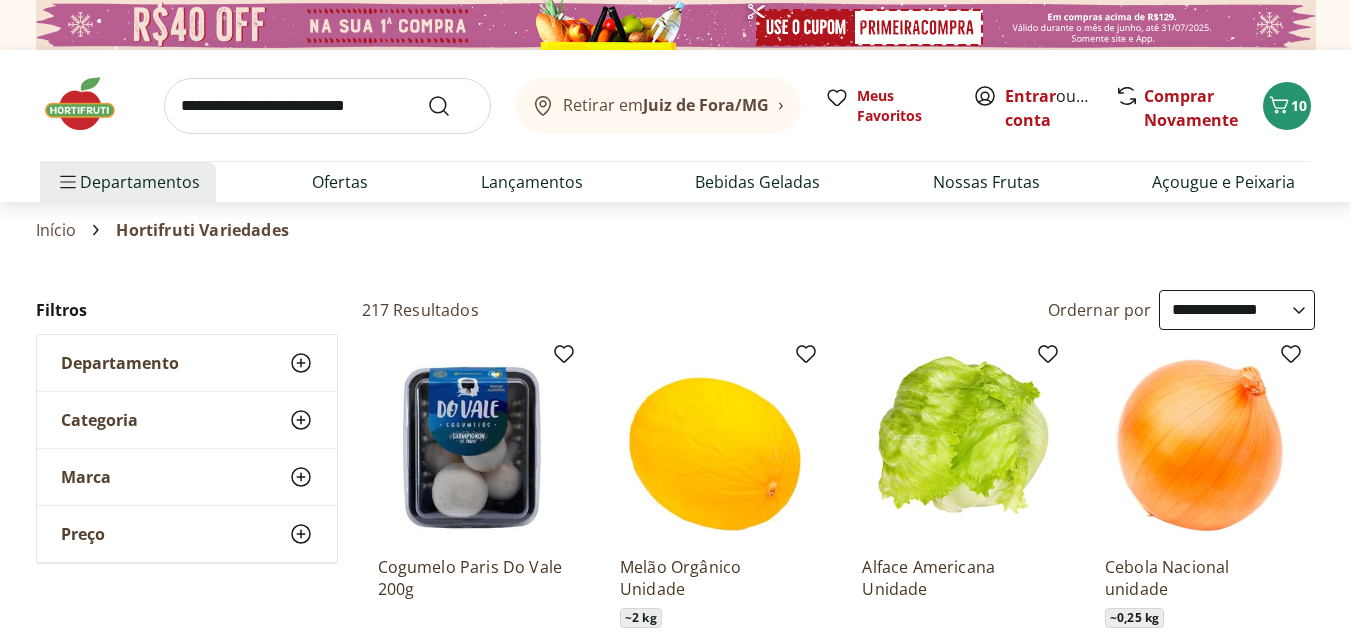 select on "**********" 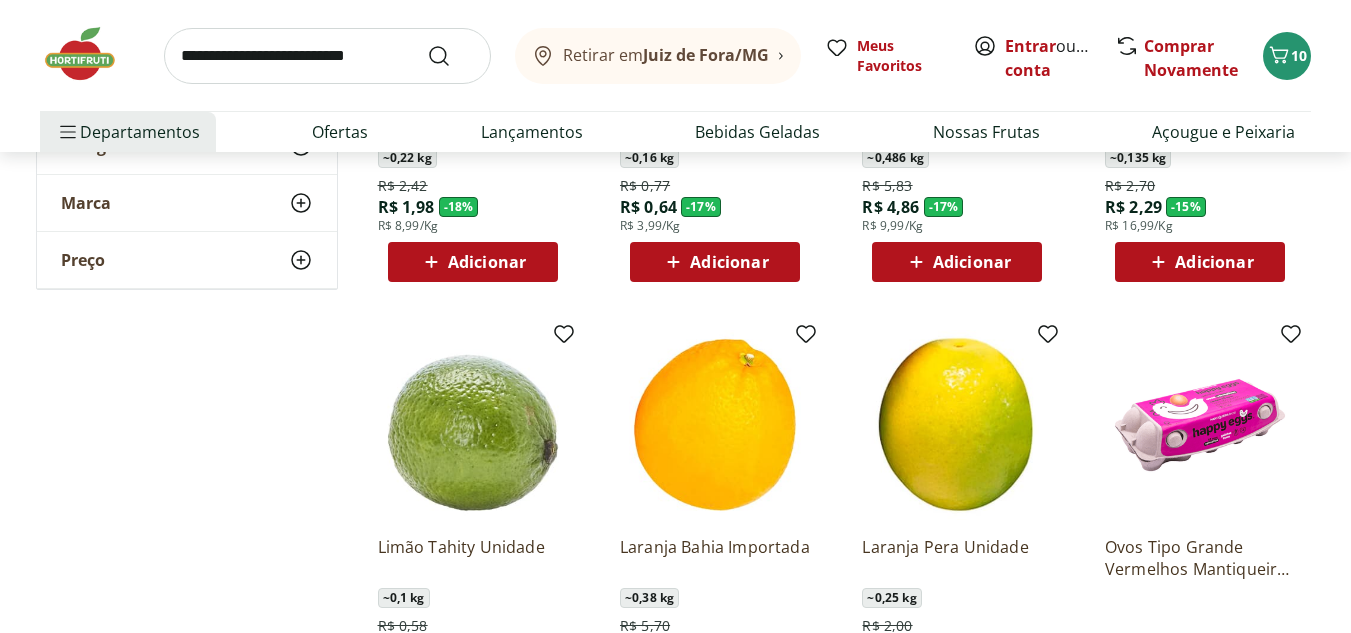 scroll, scrollTop: 1000, scrollLeft: 0, axis: vertical 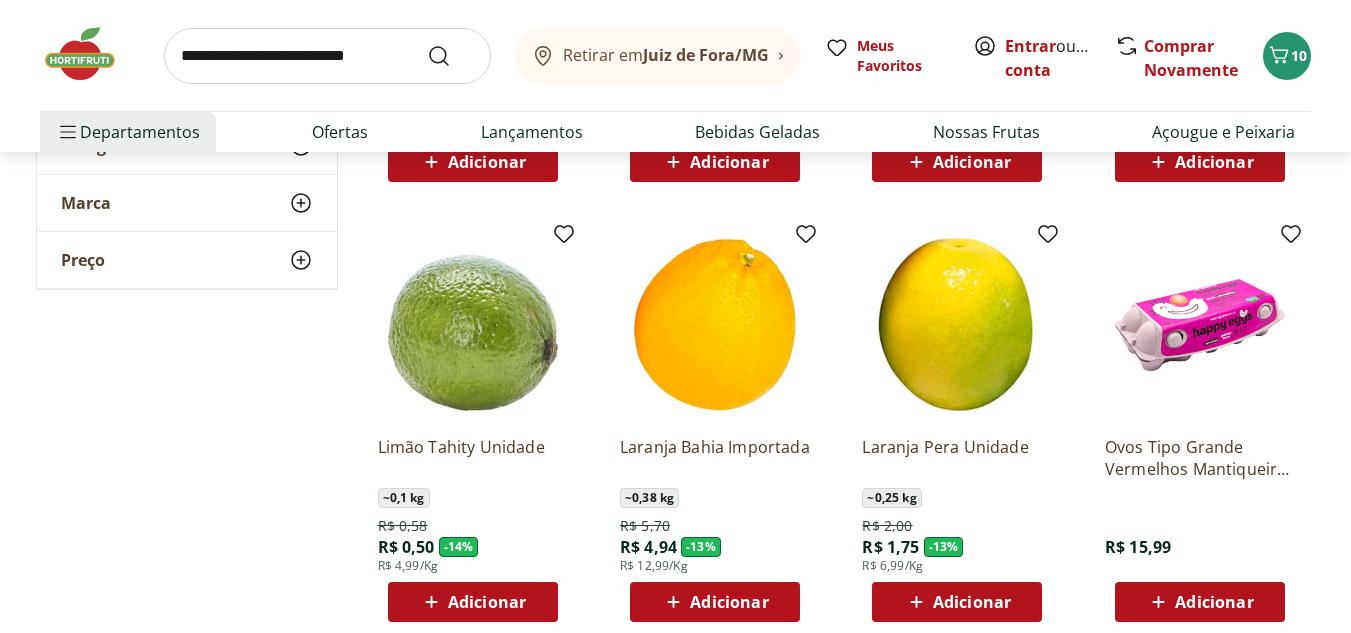 click on "Adicionar" at bounding box center (487, 602) 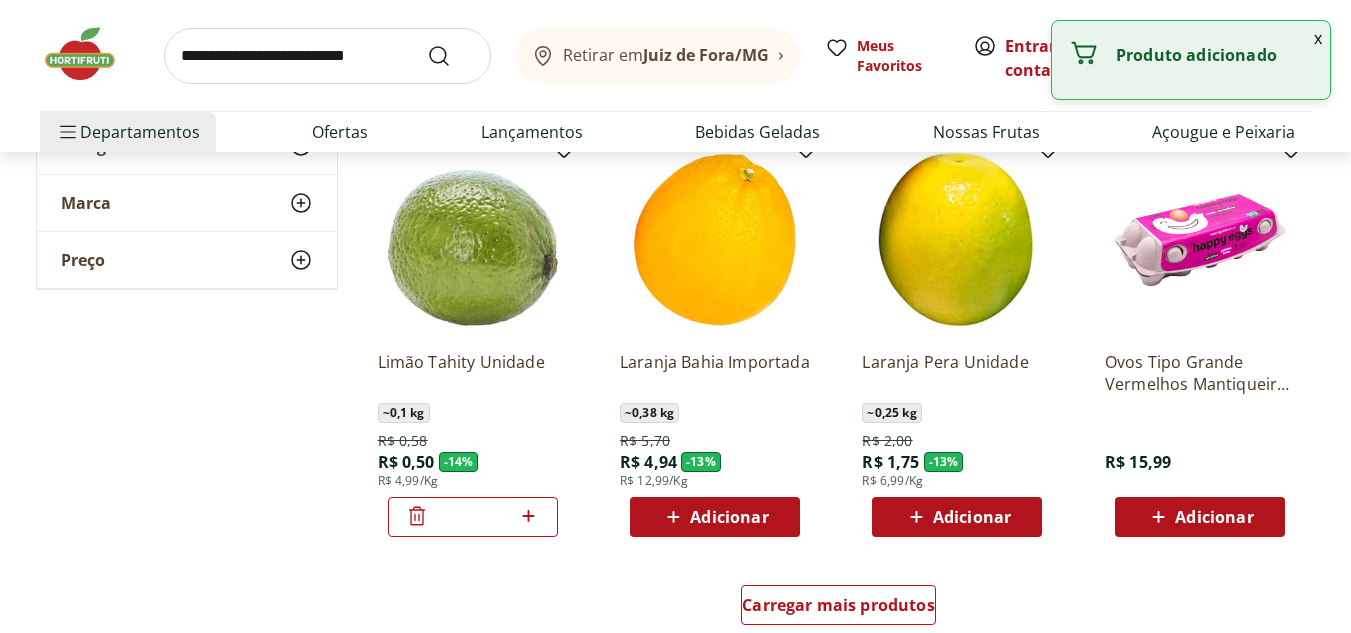scroll, scrollTop: 1200, scrollLeft: 0, axis: vertical 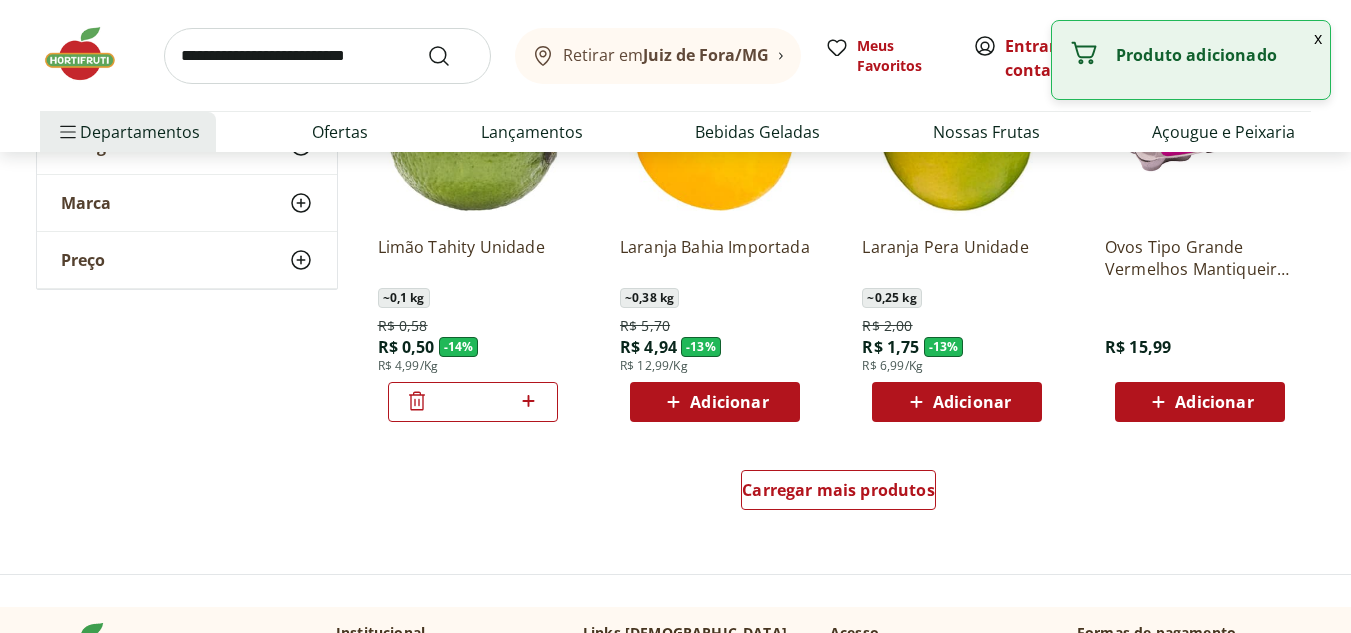 click 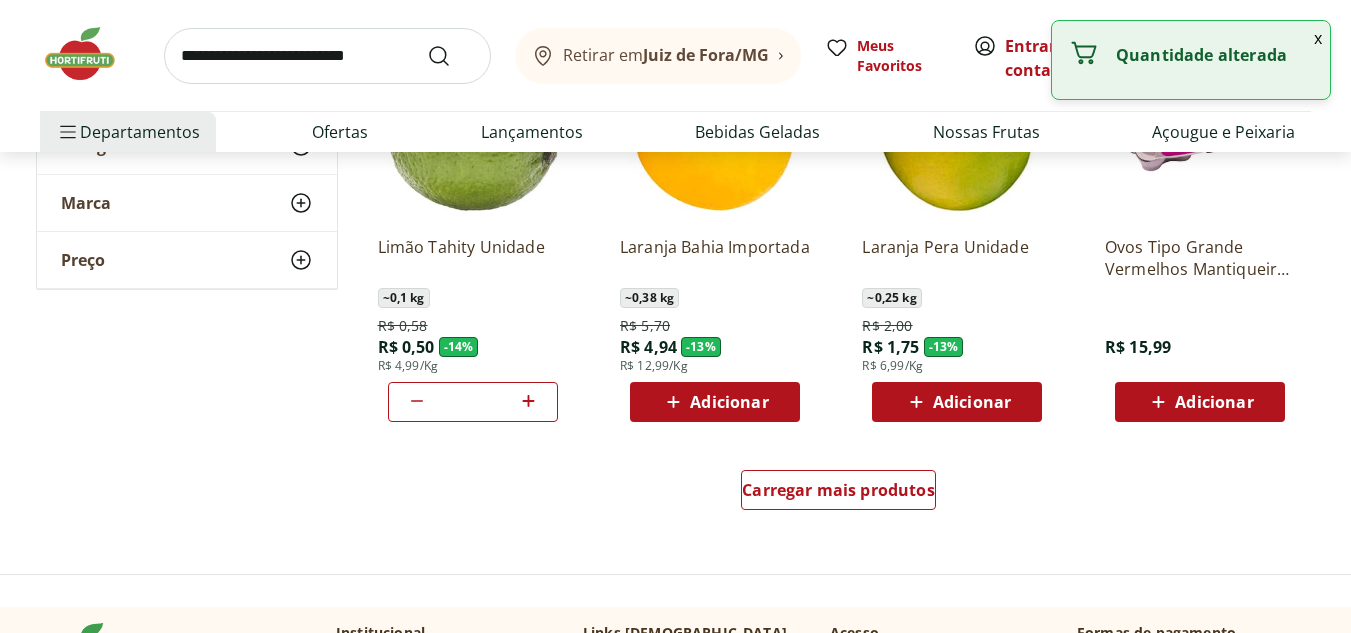 click 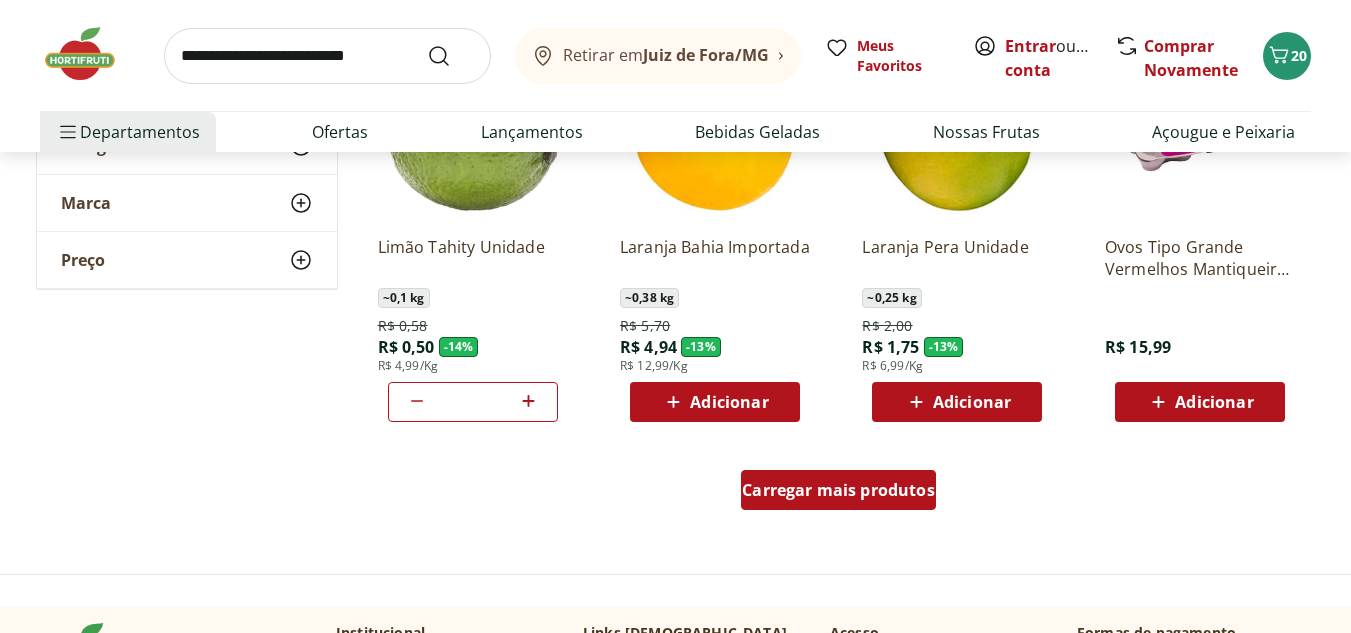 click on "Carregar mais produtos" at bounding box center [838, 490] 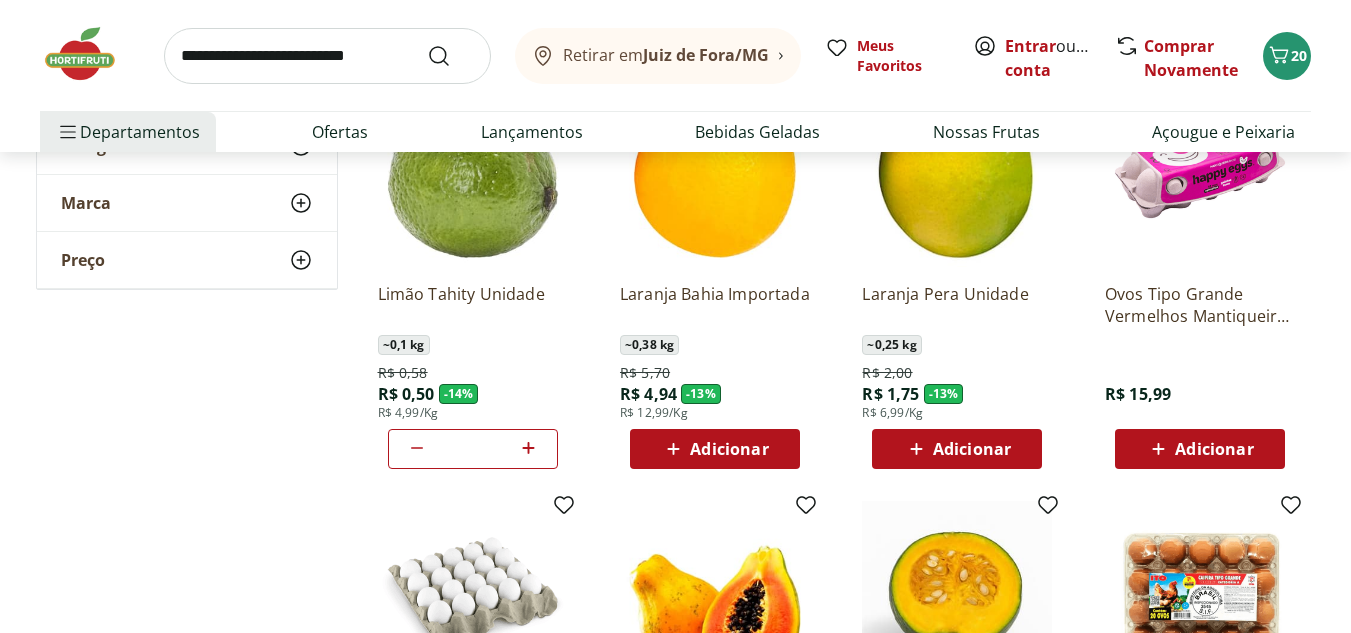 scroll, scrollTop: 1200, scrollLeft: 0, axis: vertical 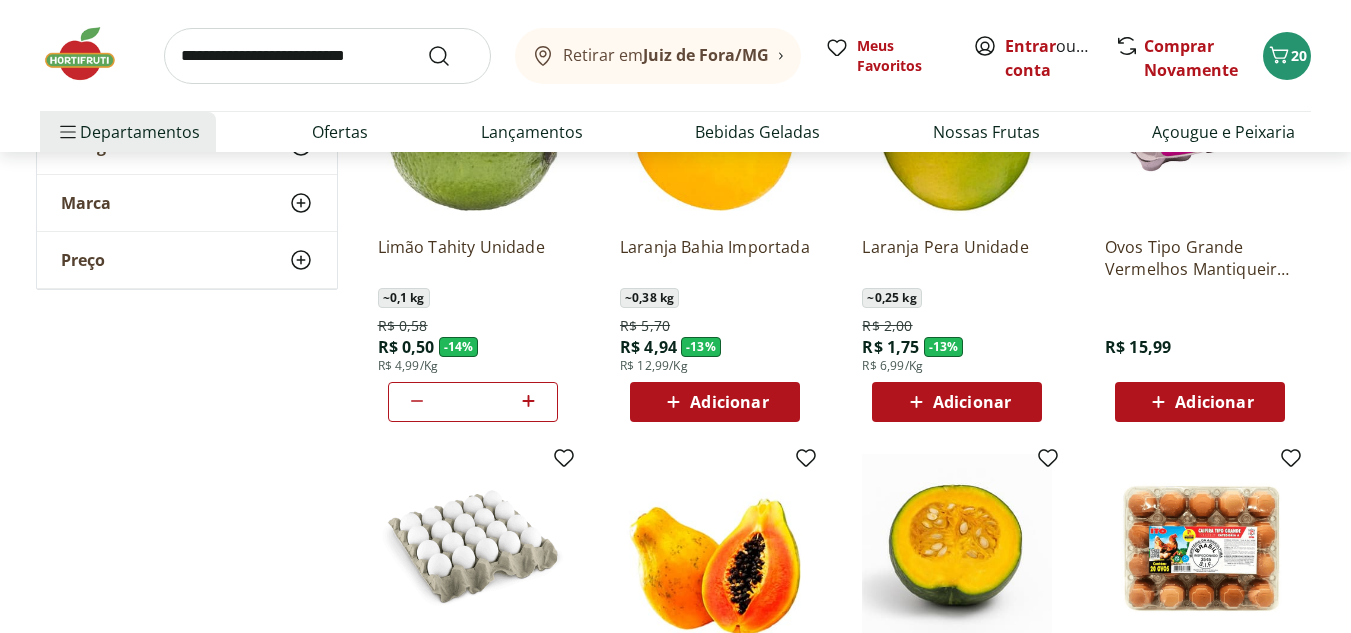 click 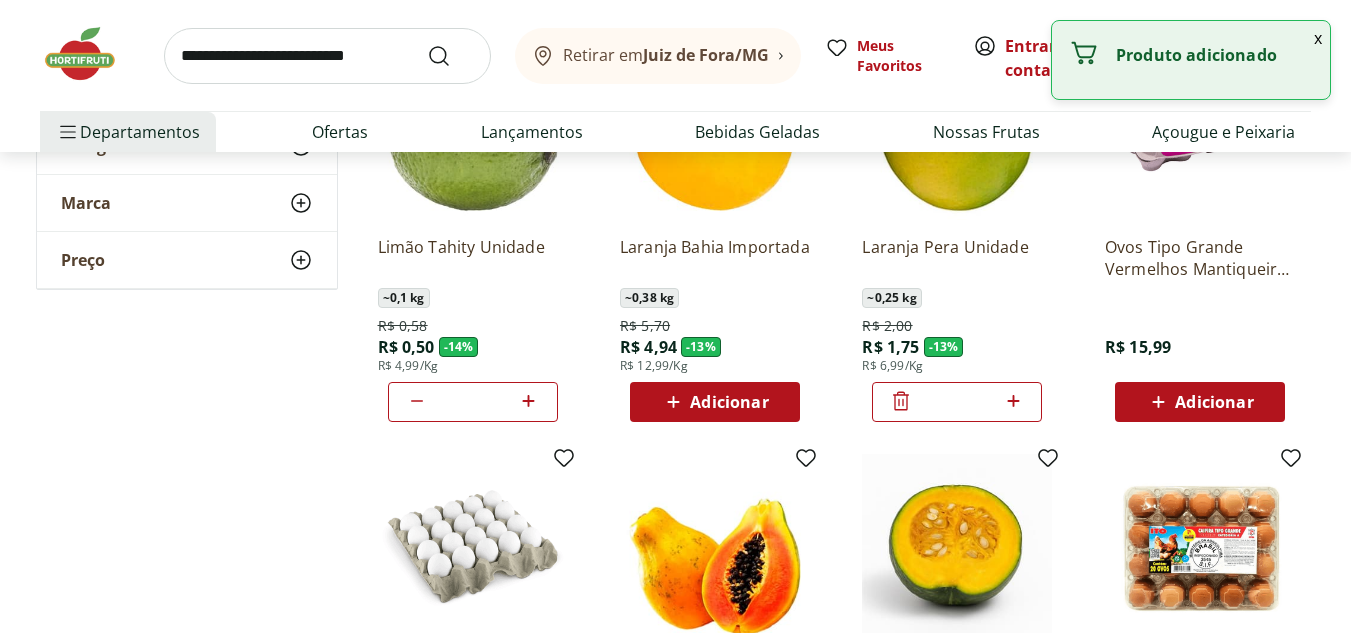 click 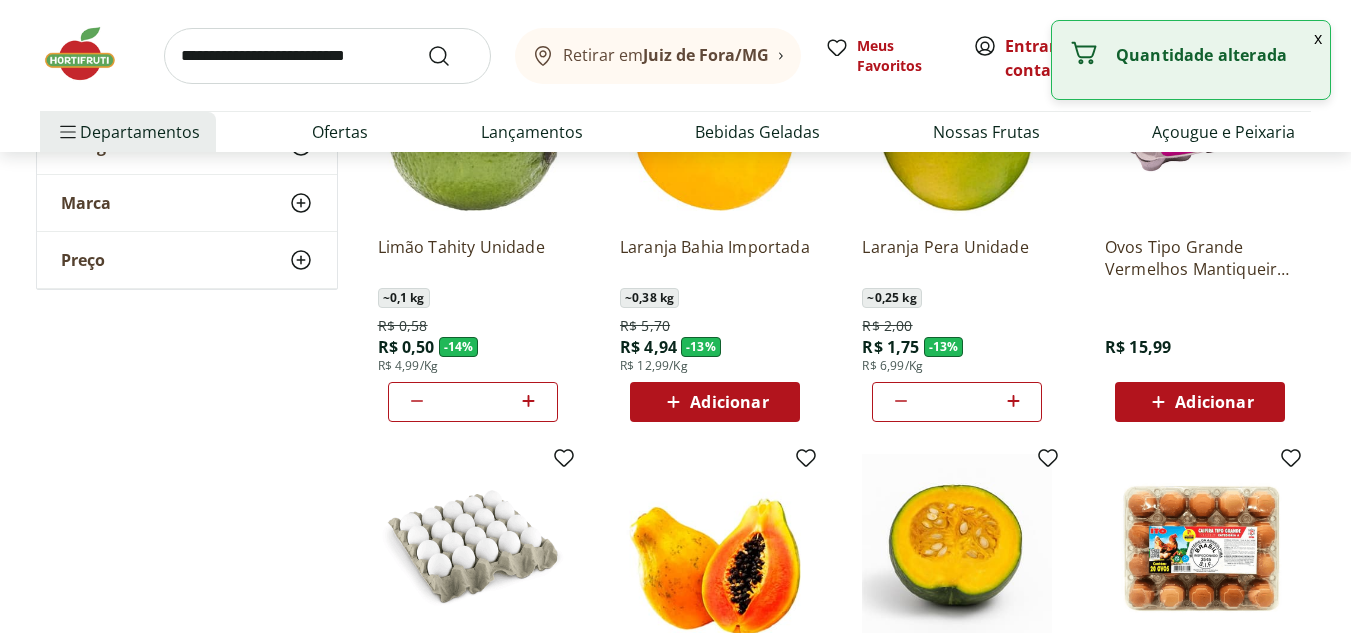 click 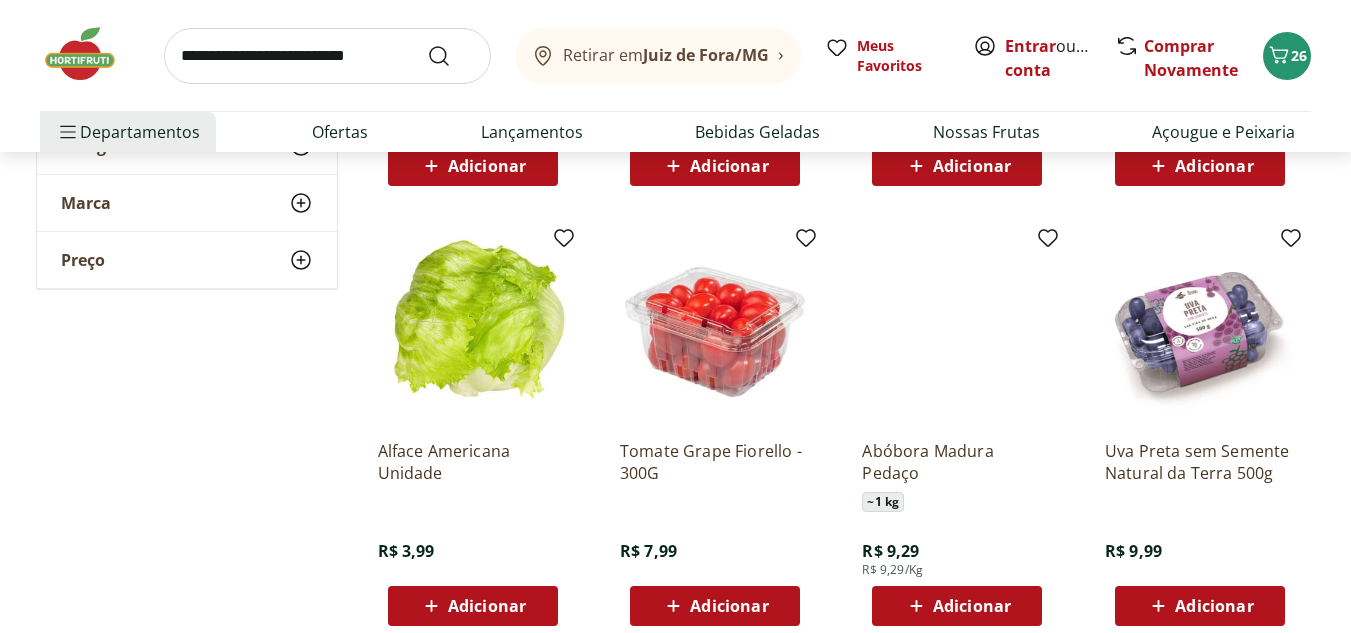 scroll, scrollTop: 2400, scrollLeft: 0, axis: vertical 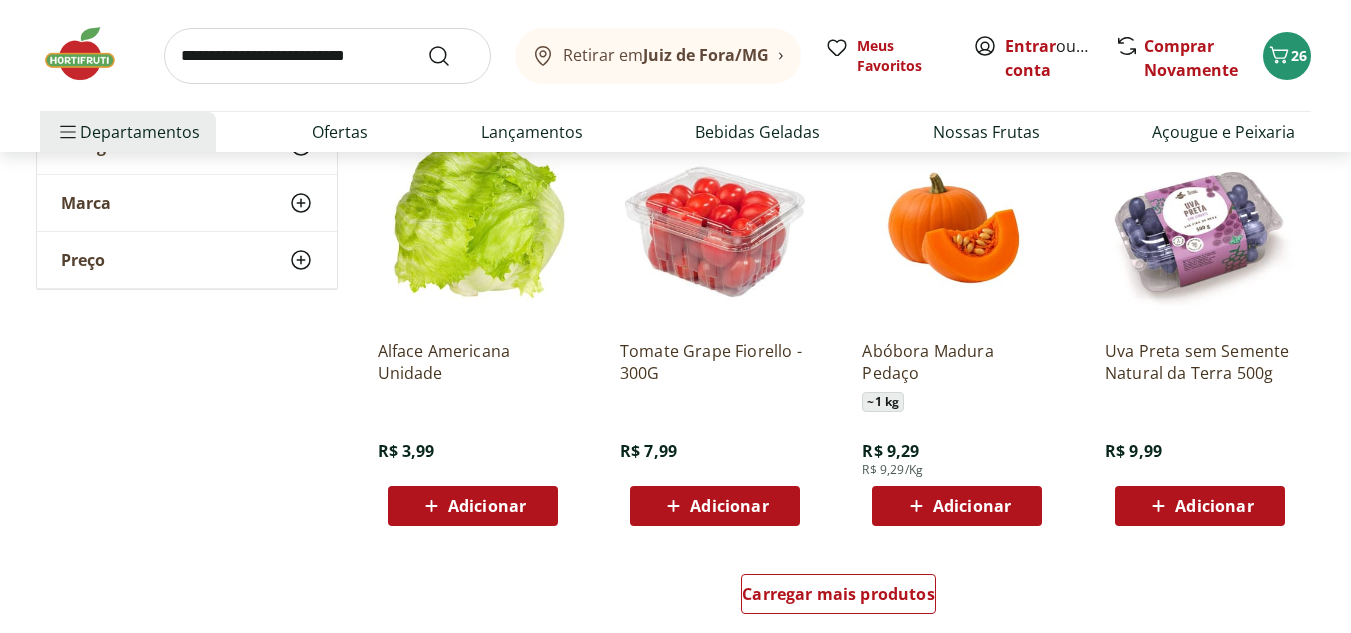 click on "Adicionar" at bounding box center [729, 506] 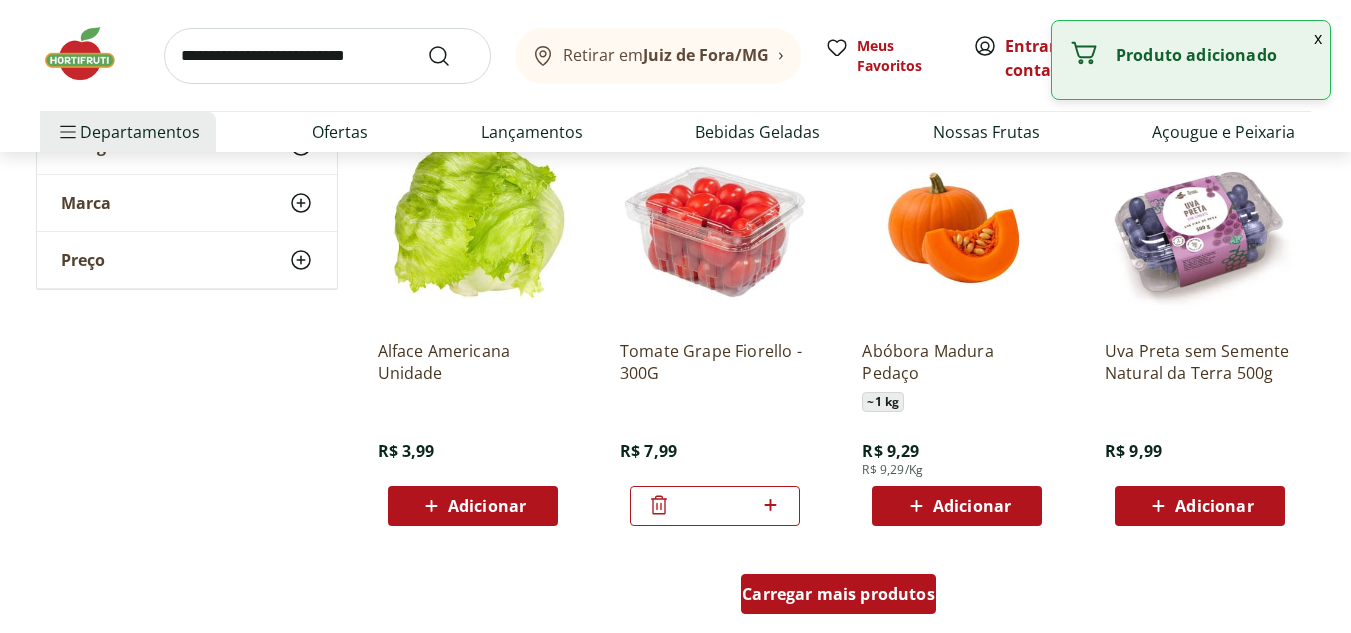 click on "Carregar mais produtos" at bounding box center (838, 594) 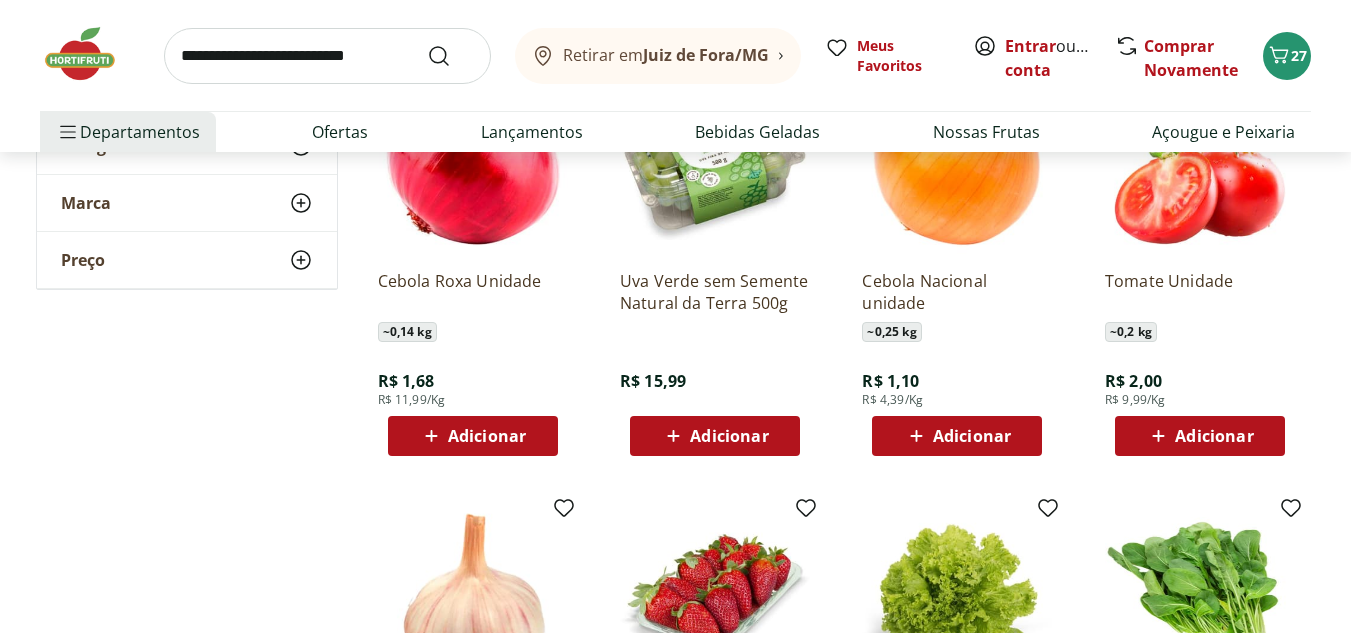 scroll, scrollTop: 2900, scrollLeft: 0, axis: vertical 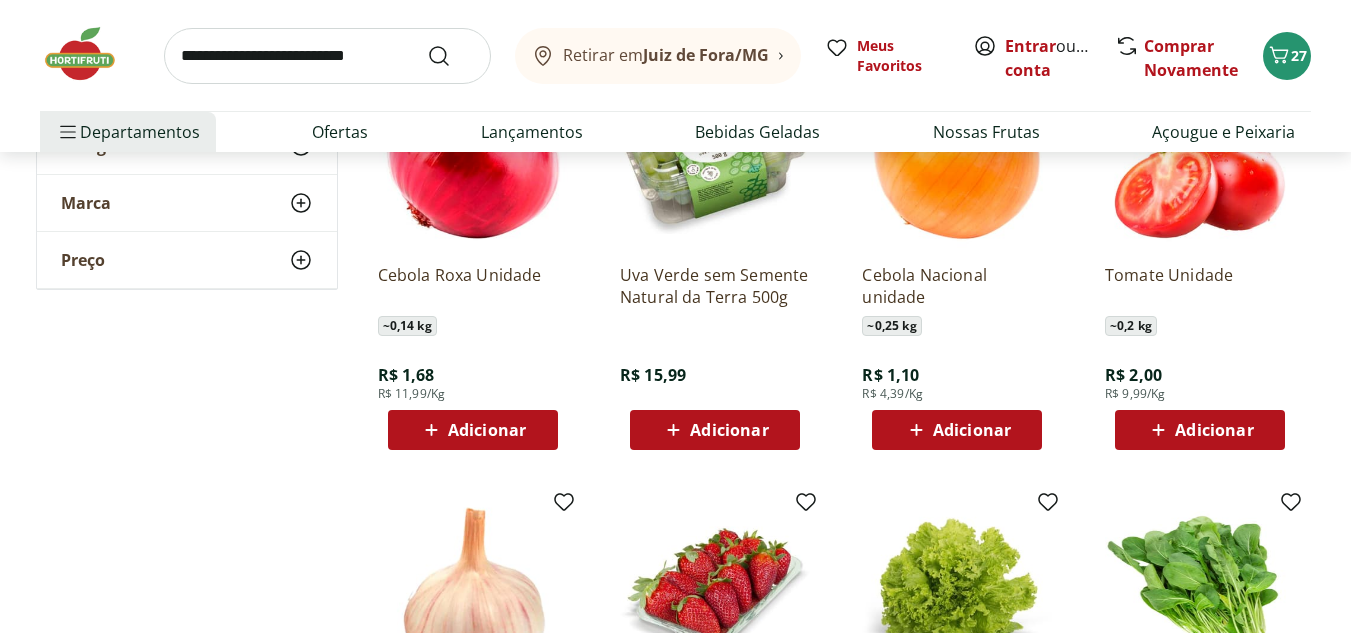 click on "Adicionar" at bounding box center [729, 430] 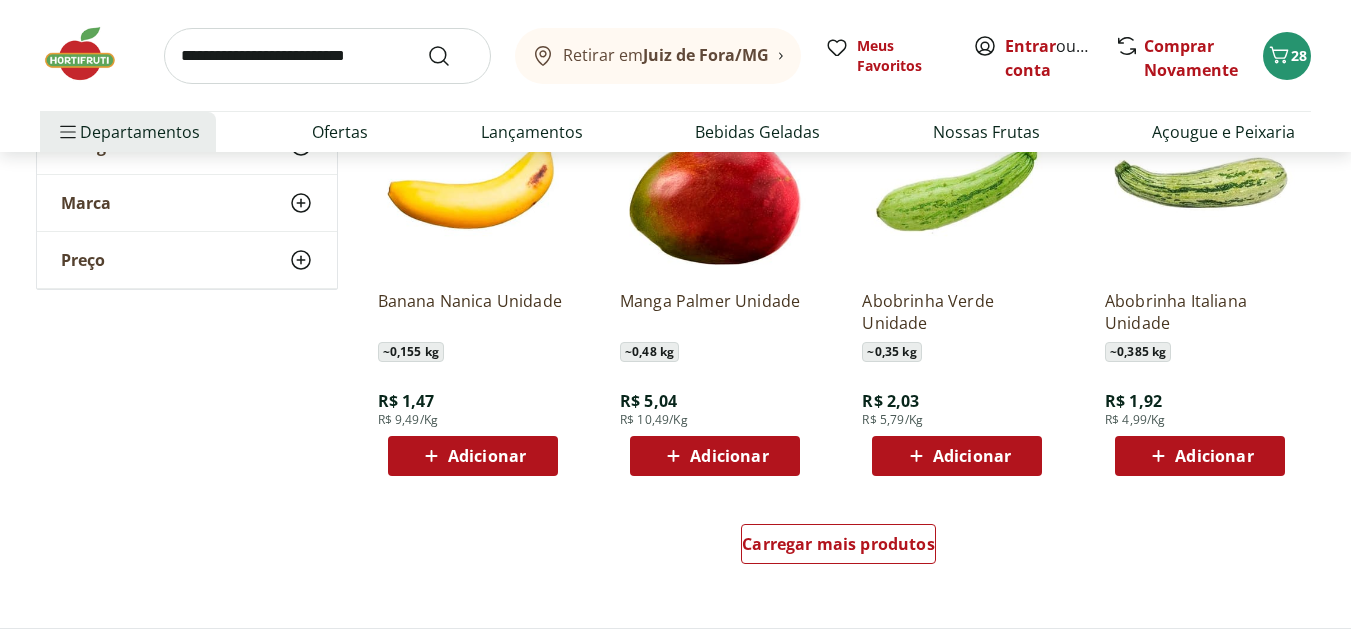 scroll, scrollTop: 3800, scrollLeft: 0, axis: vertical 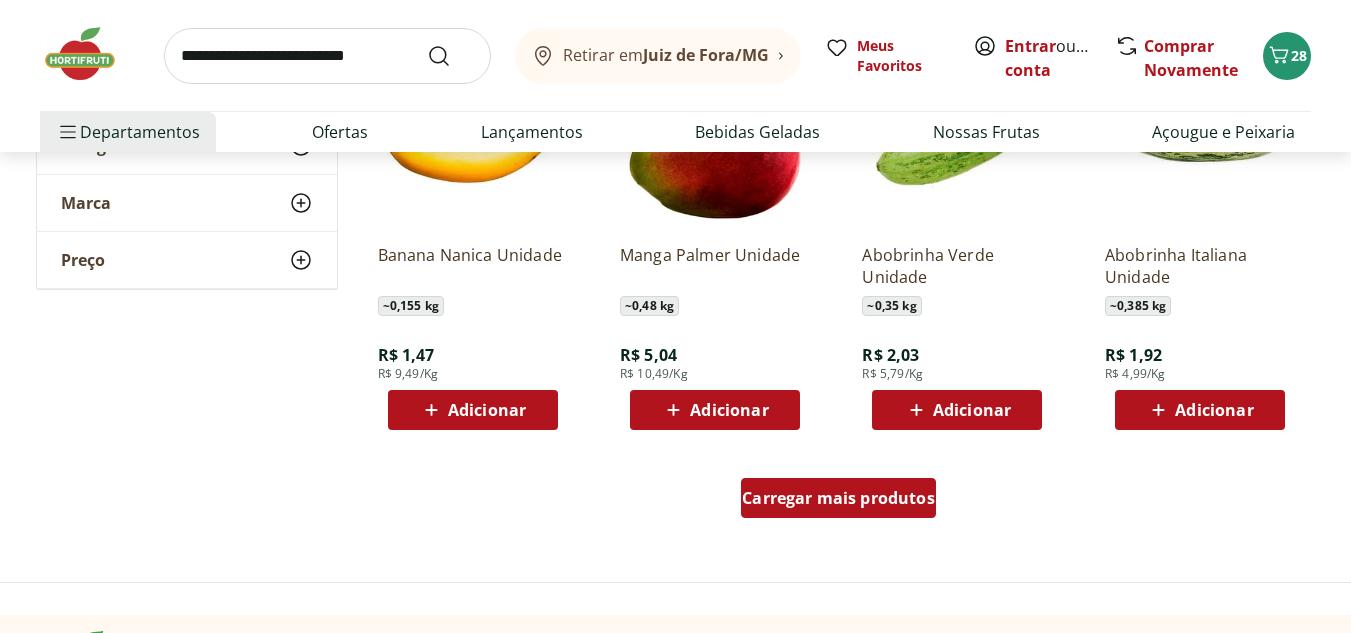 click on "Carregar mais produtos" at bounding box center [838, 498] 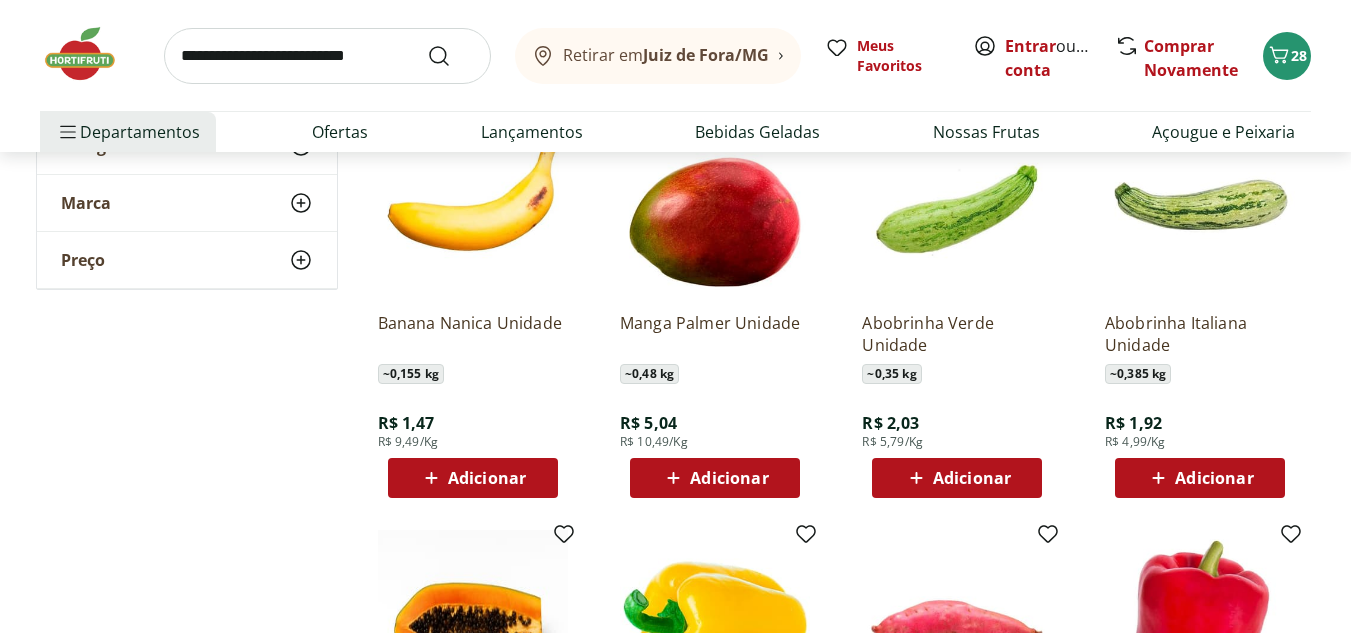 scroll, scrollTop: 3700, scrollLeft: 0, axis: vertical 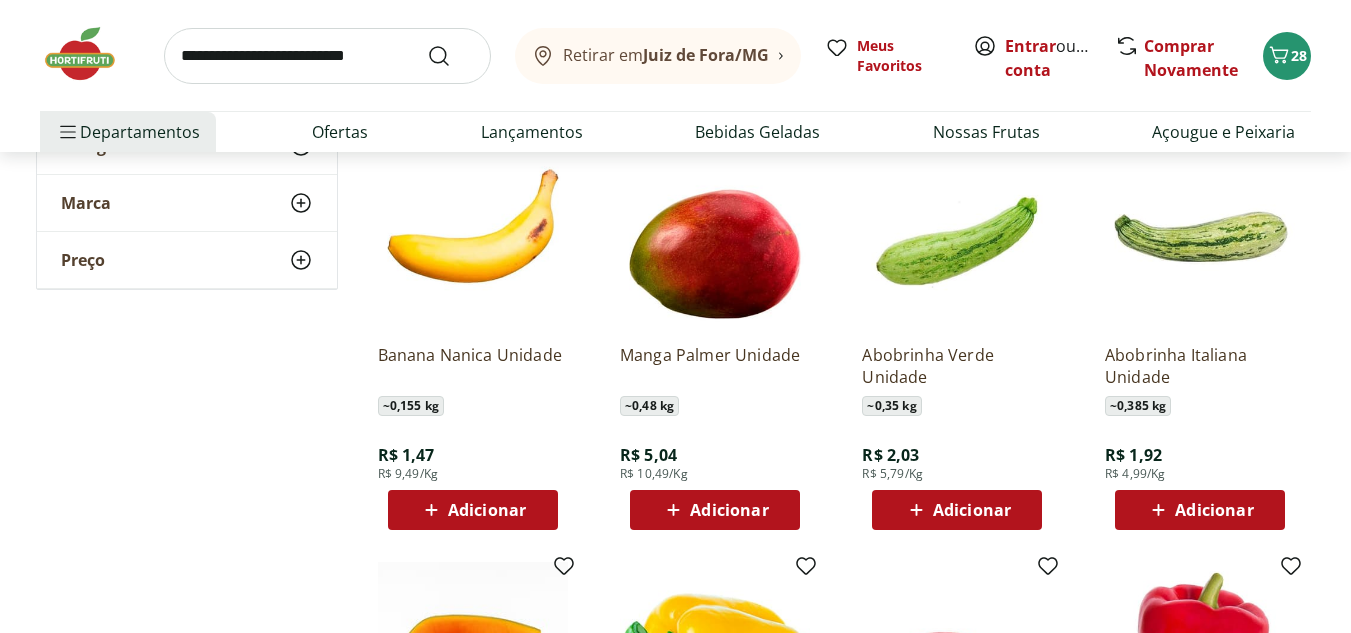 click on "Adicionar" at bounding box center [972, 510] 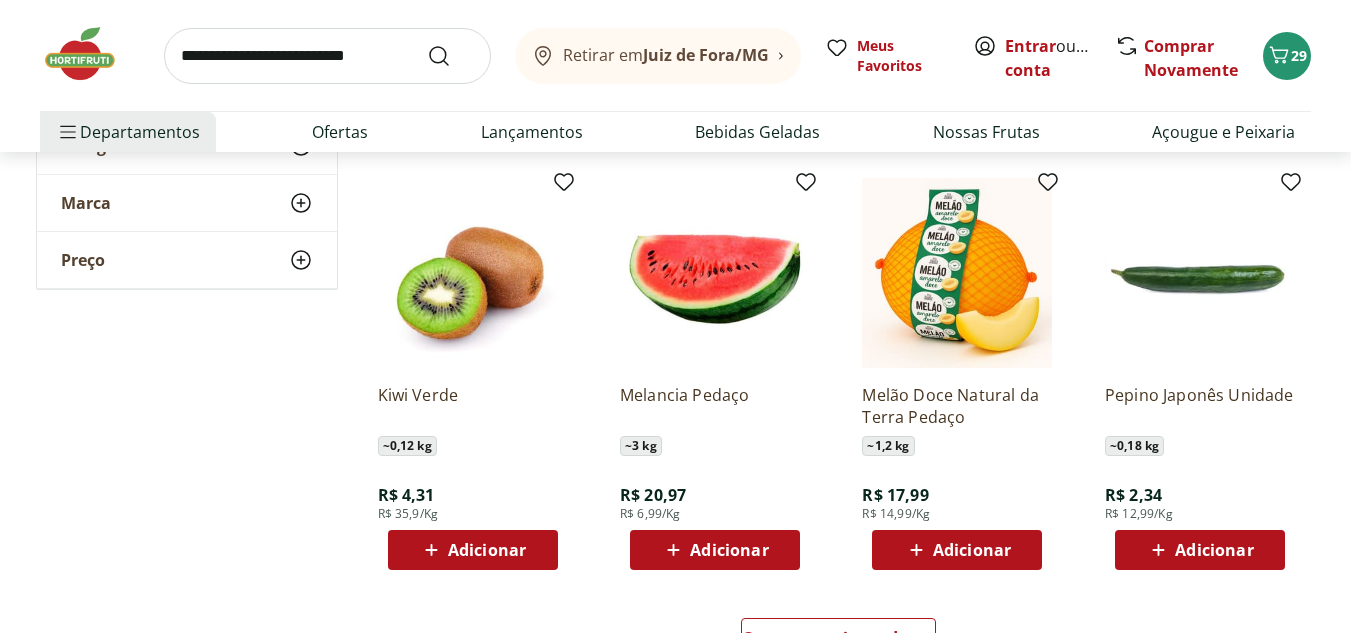 scroll, scrollTop: 5000, scrollLeft: 0, axis: vertical 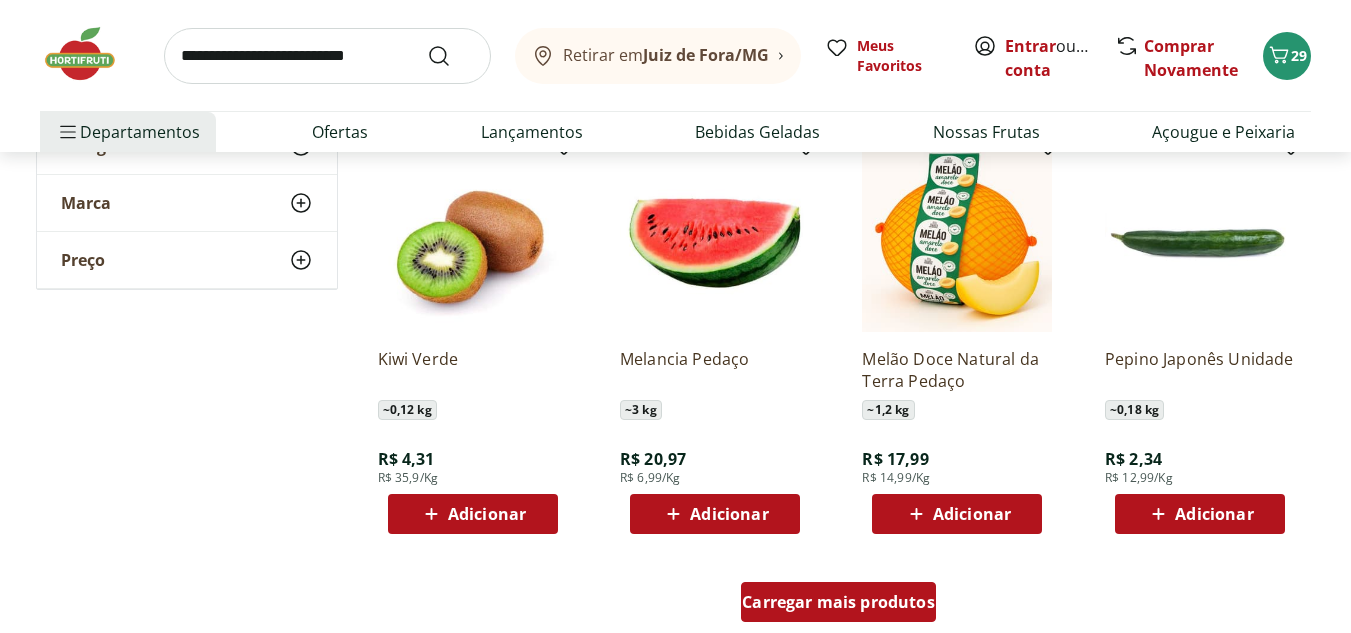 click on "Carregar mais produtos" at bounding box center [838, 602] 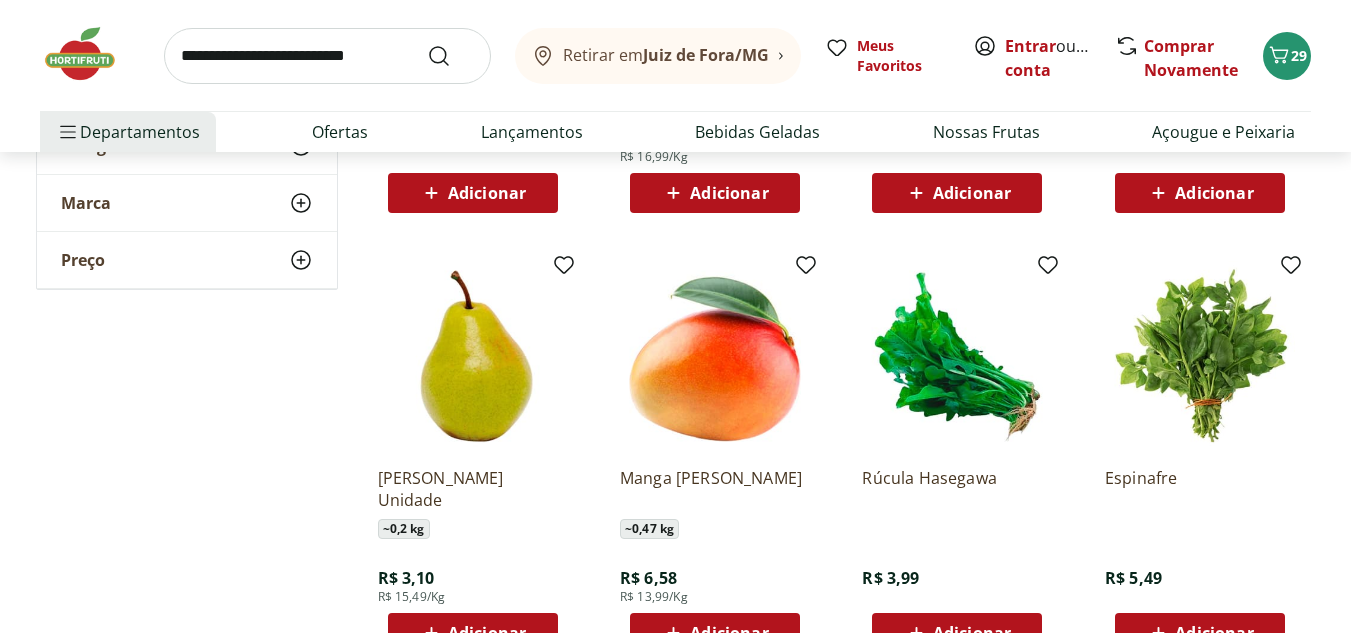 scroll, scrollTop: 6300, scrollLeft: 0, axis: vertical 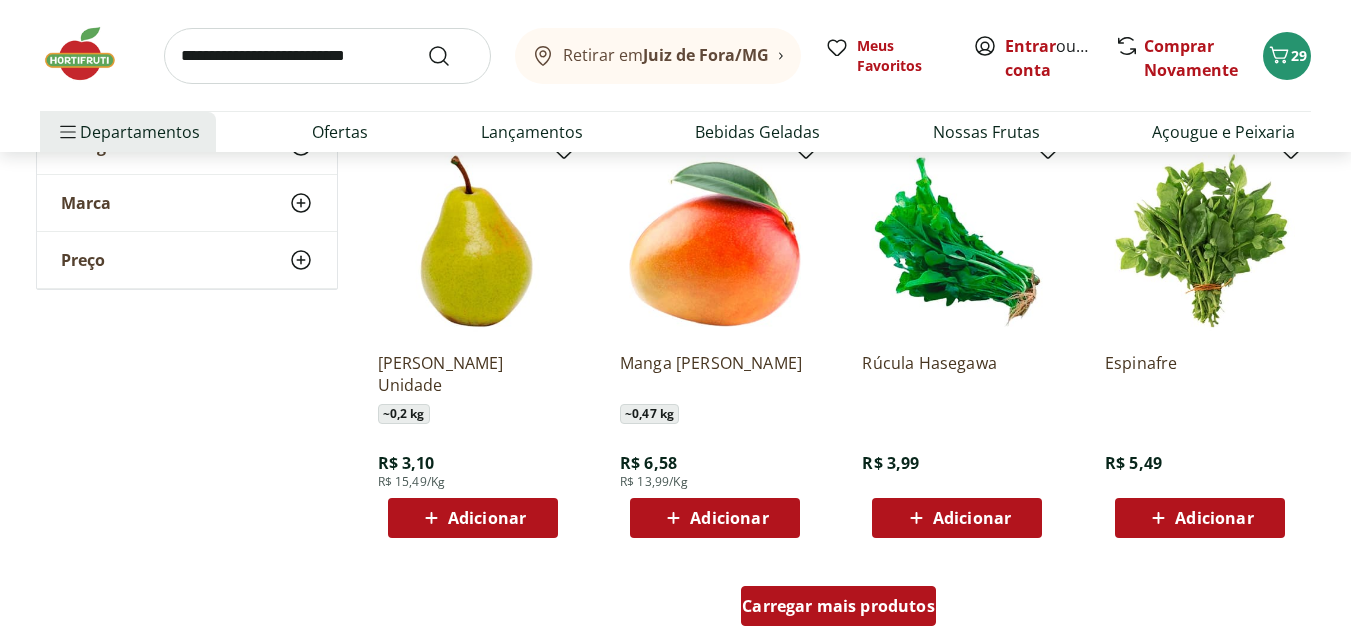 click on "Carregar mais produtos" at bounding box center [838, 606] 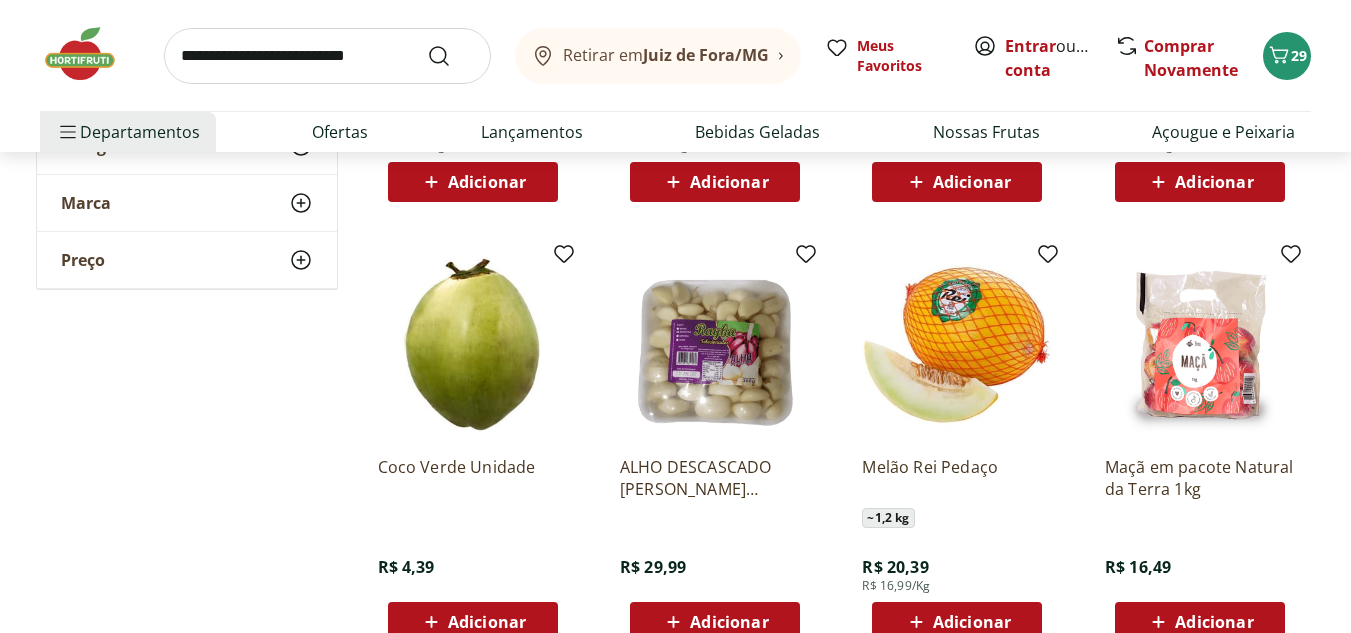 scroll, scrollTop: 7600, scrollLeft: 0, axis: vertical 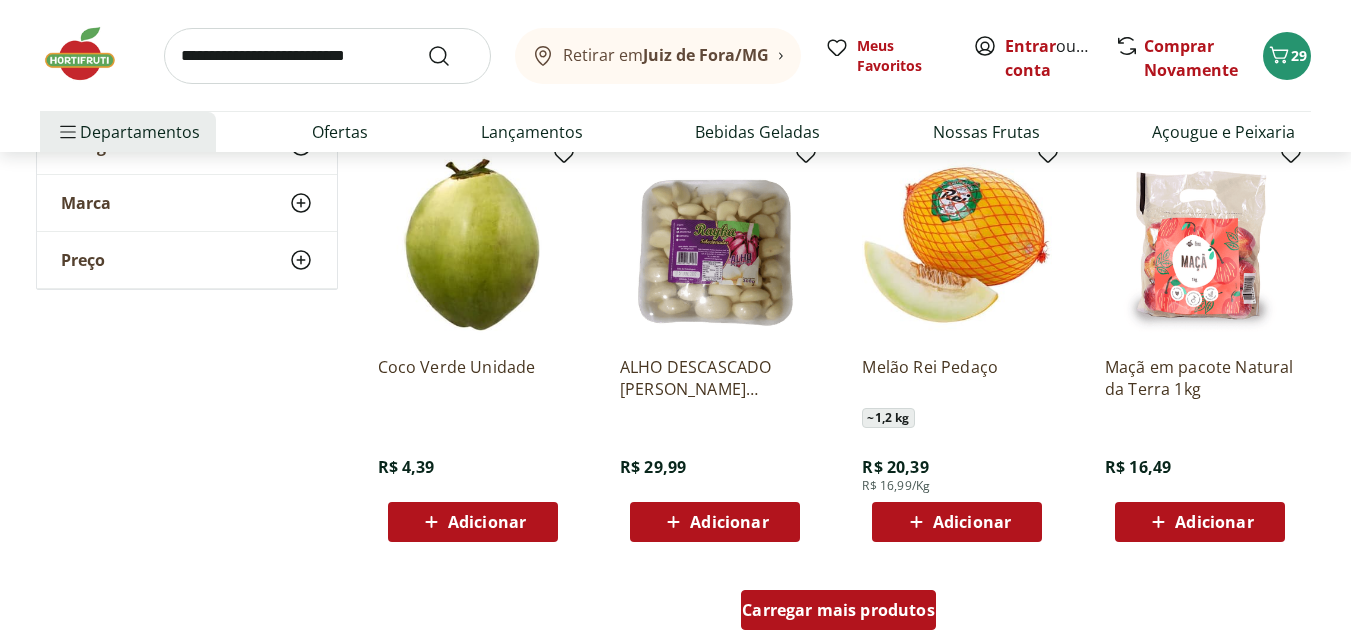 click on "Carregar mais produtos" at bounding box center (838, 610) 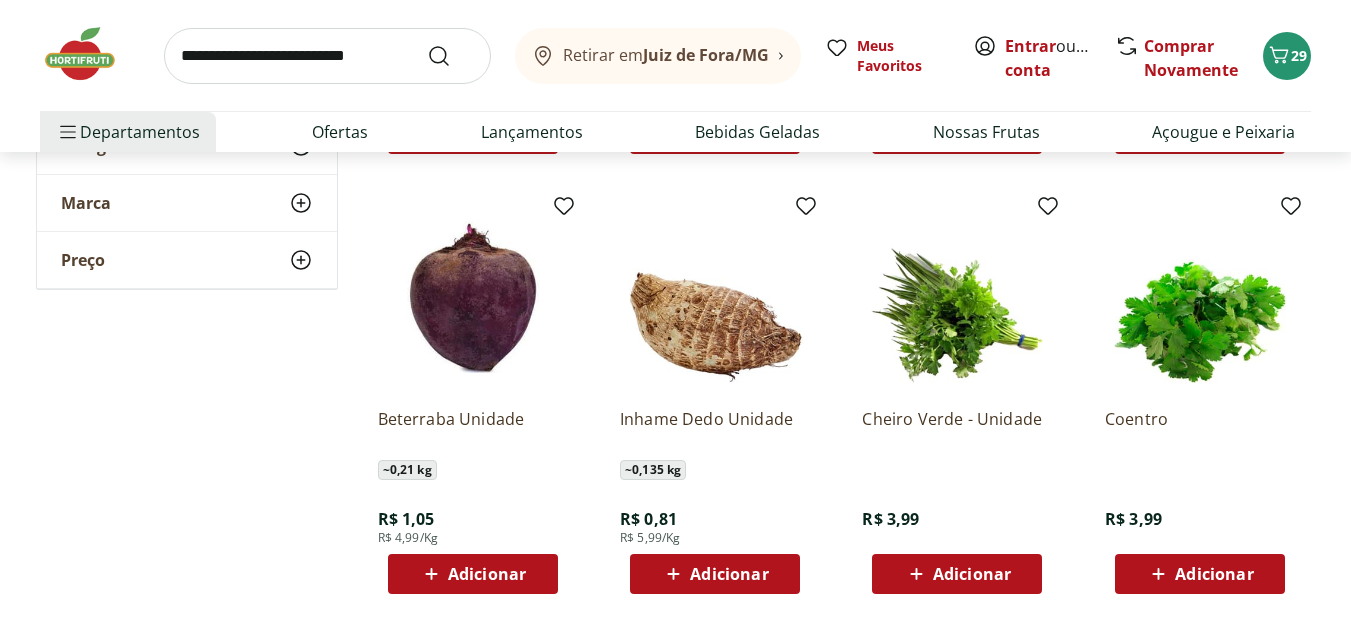 scroll, scrollTop: 8900, scrollLeft: 0, axis: vertical 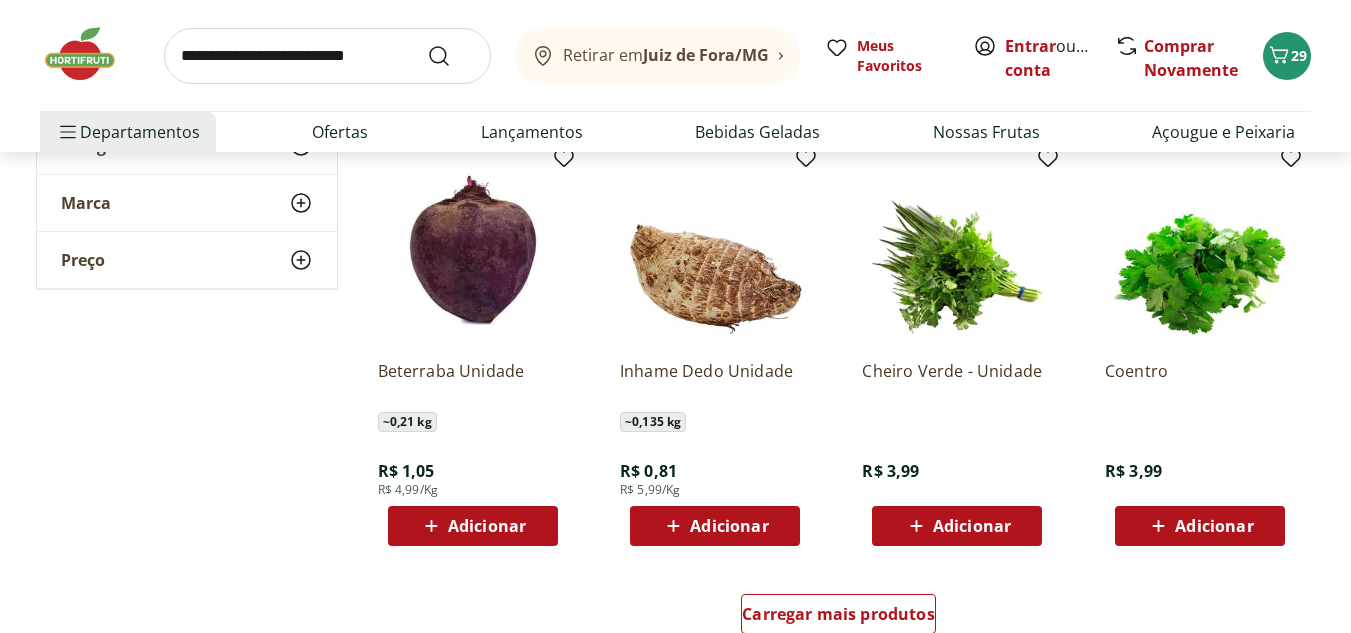 click on "Adicionar" at bounding box center (714, 526) 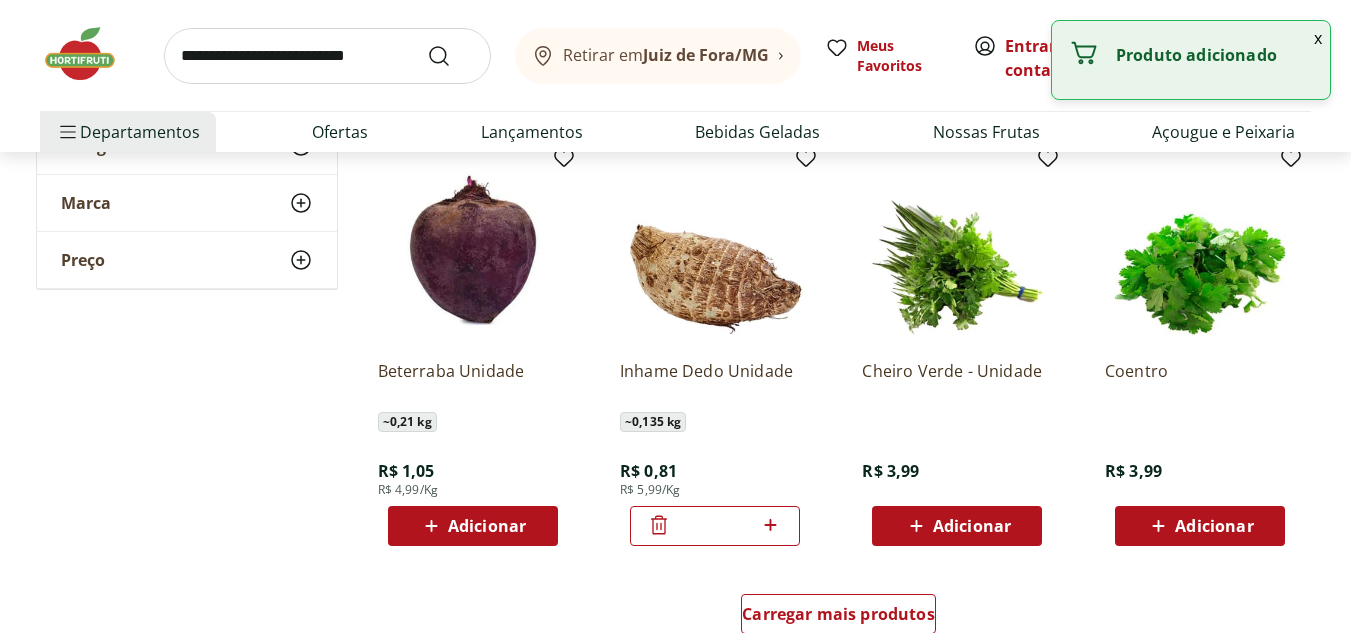 click 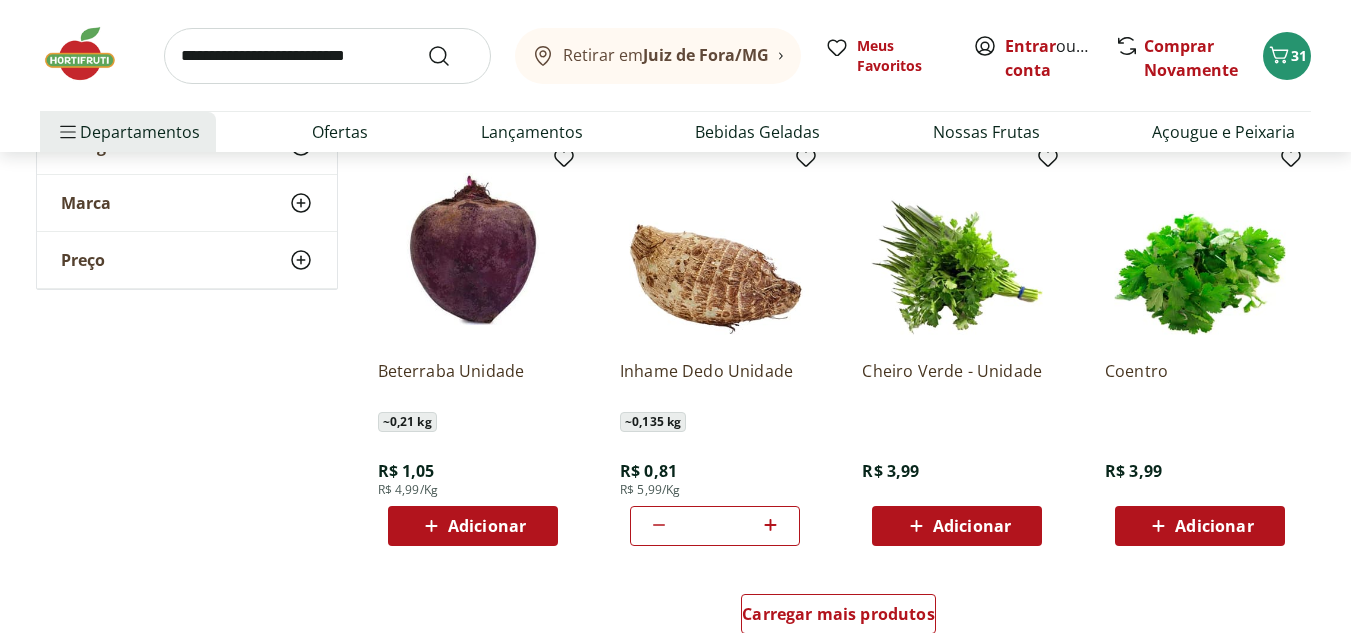 scroll, scrollTop: 9000, scrollLeft: 0, axis: vertical 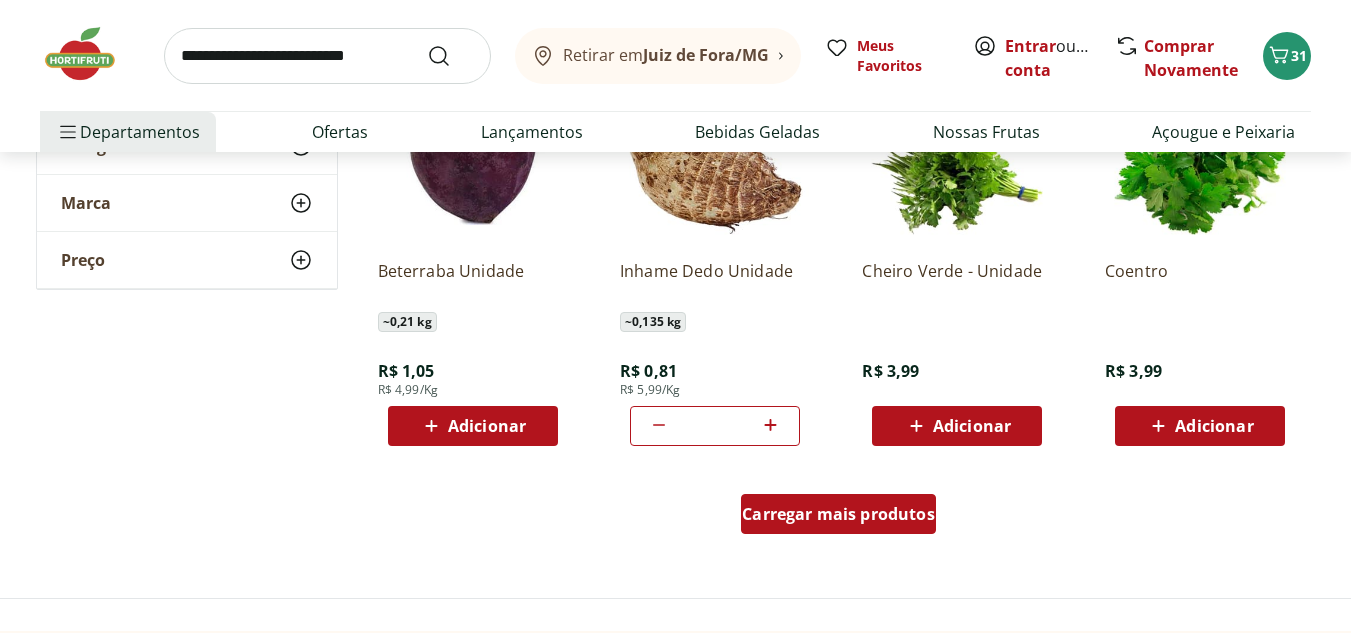 click on "Carregar mais produtos" at bounding box center (838, 514) 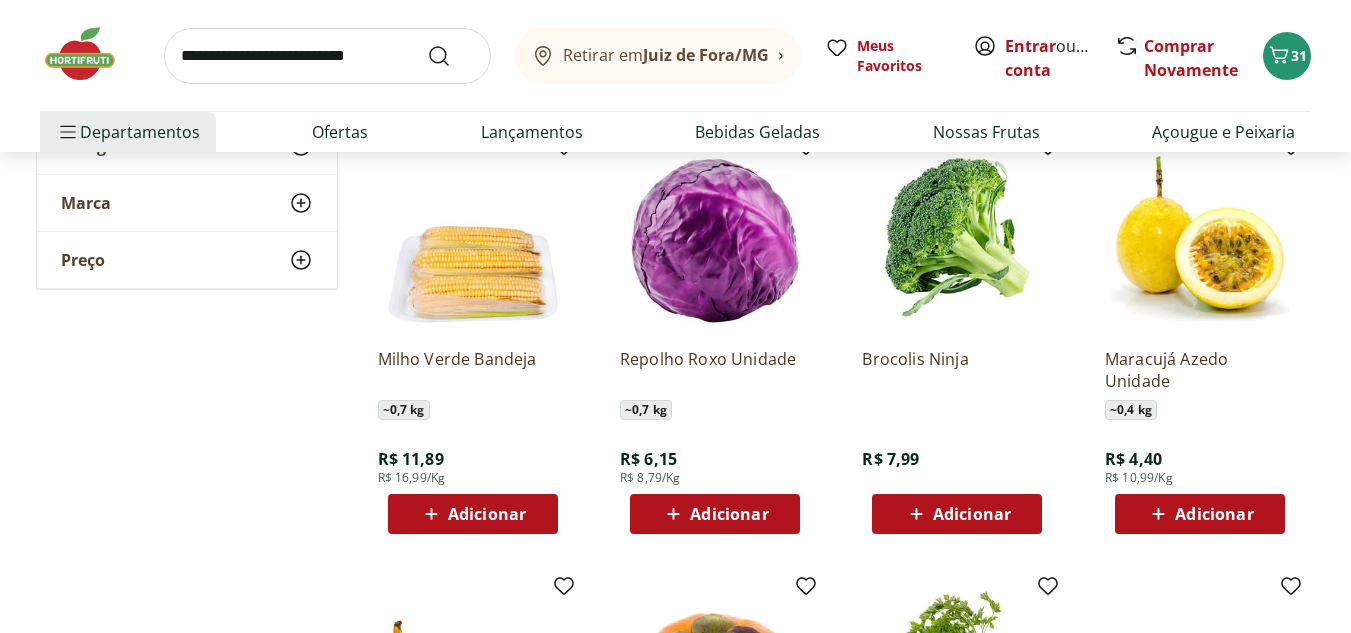 scroll, scrollTop: 9300, scrollLeft: 0, axis: vertical 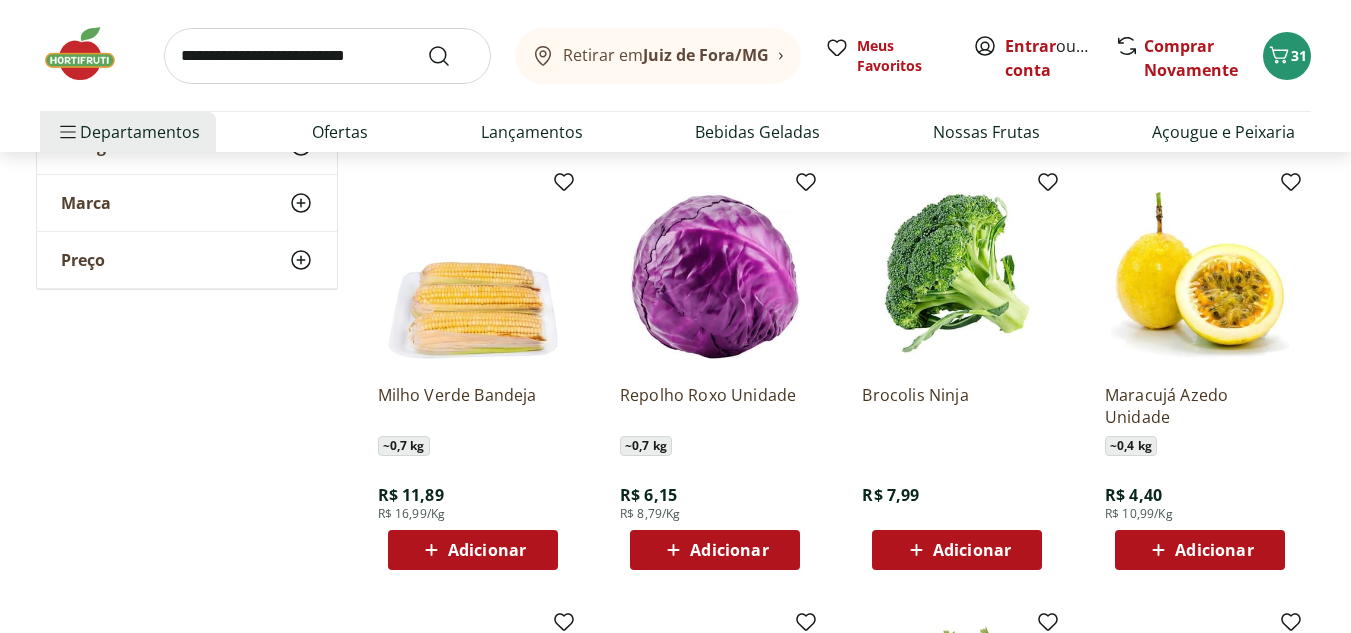 click on "Adicionar" at bounding box center [972, 550] 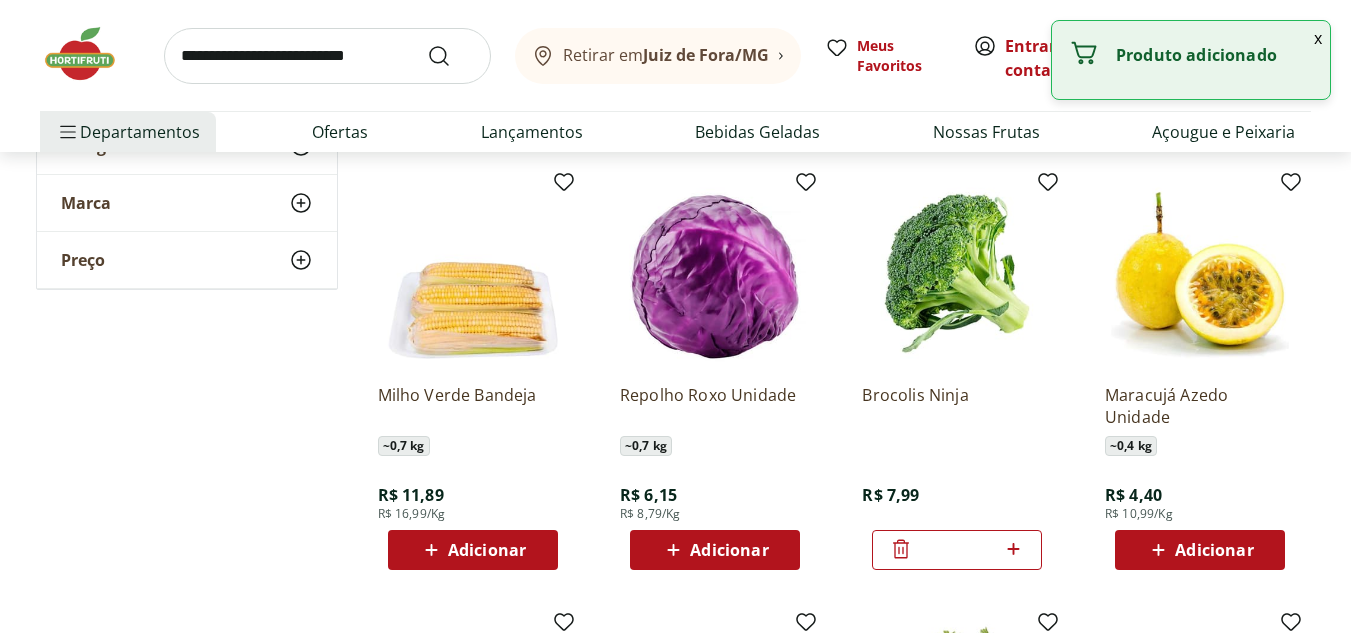 click 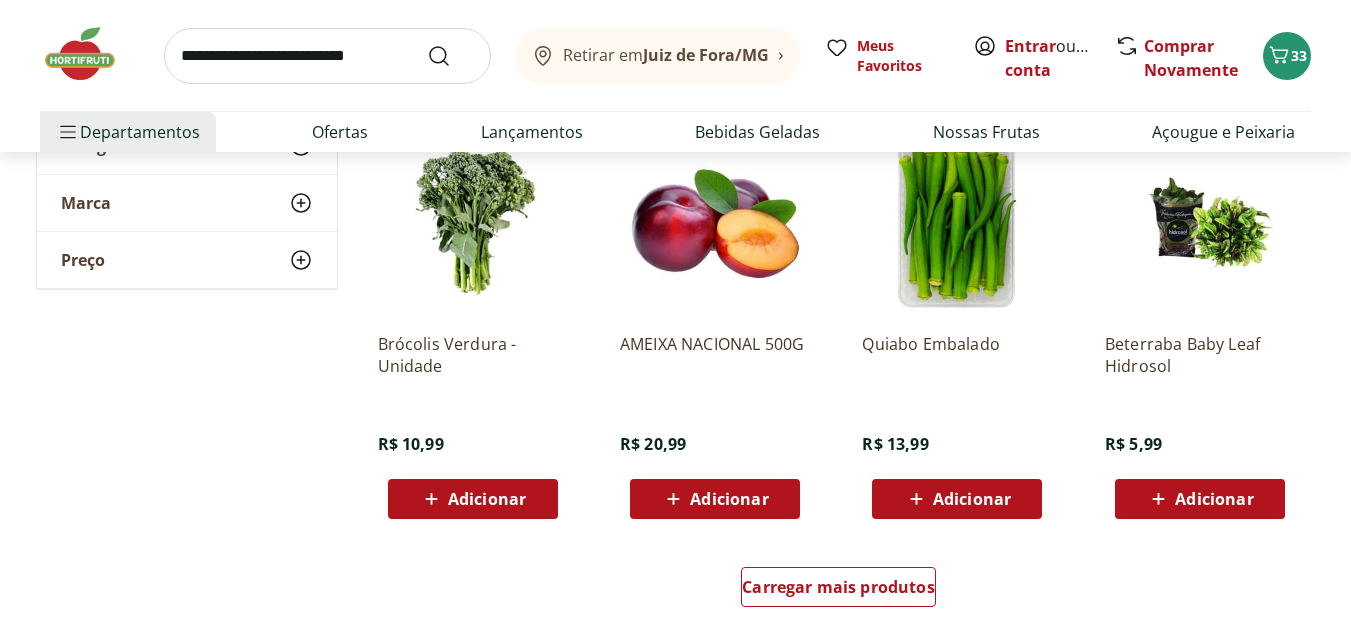 scroll, scrollTop: 10300, scrollLeft: 0, axis: vertical 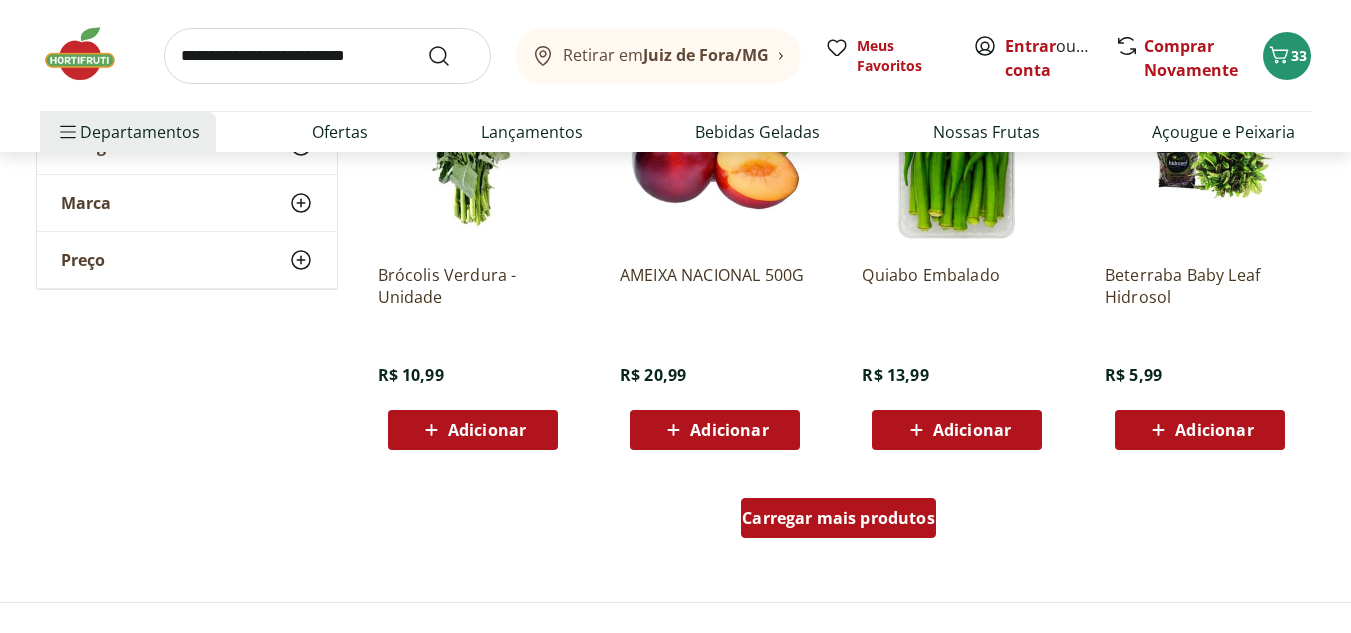 click on "Carregar mais produtos" at bounding box center [838, 518] 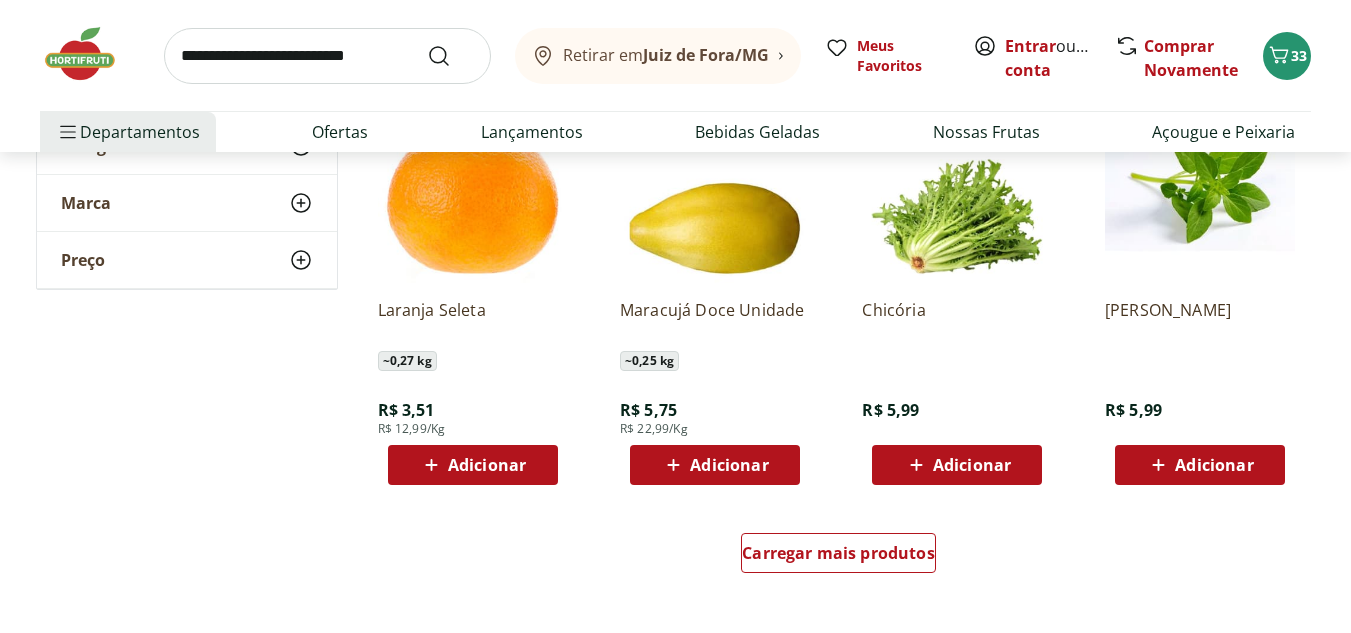 scroll, scrollTop: 11600, scrollLeft: 0, axis: vertical 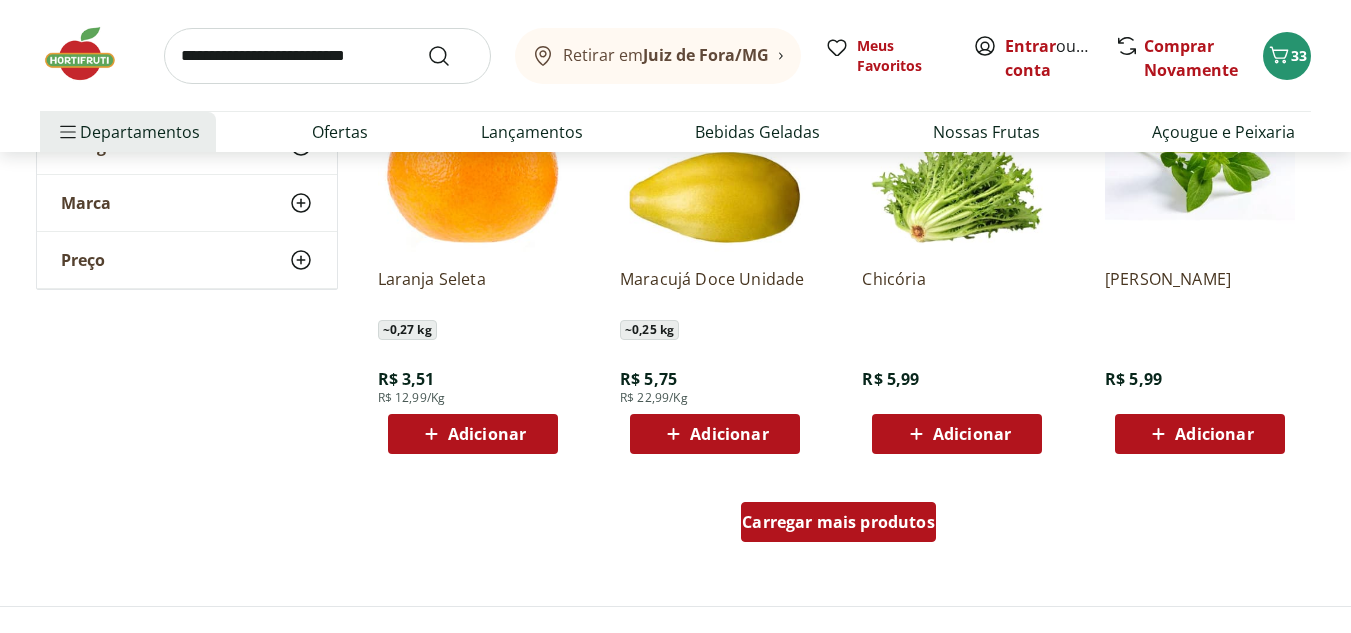 click on "Carregar mais produtos" at bounding box center (838, 522) 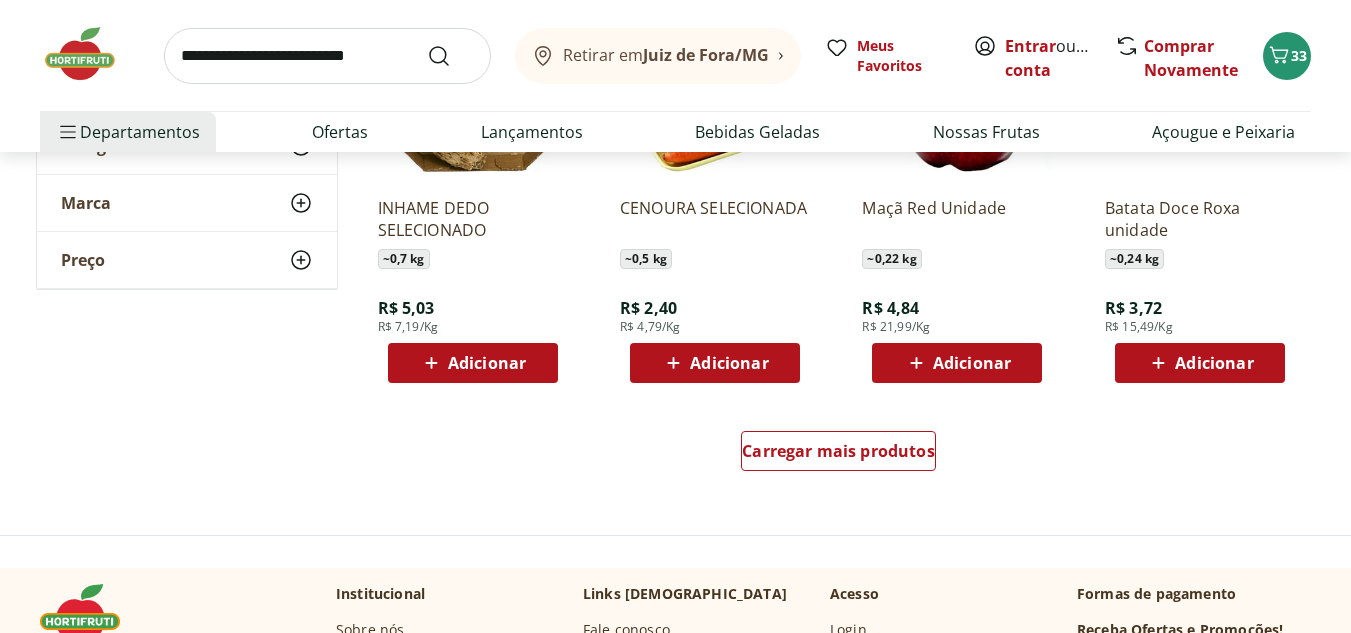 scroll, scrollTop: 13000, scrollLeft: 0, axis: vertical 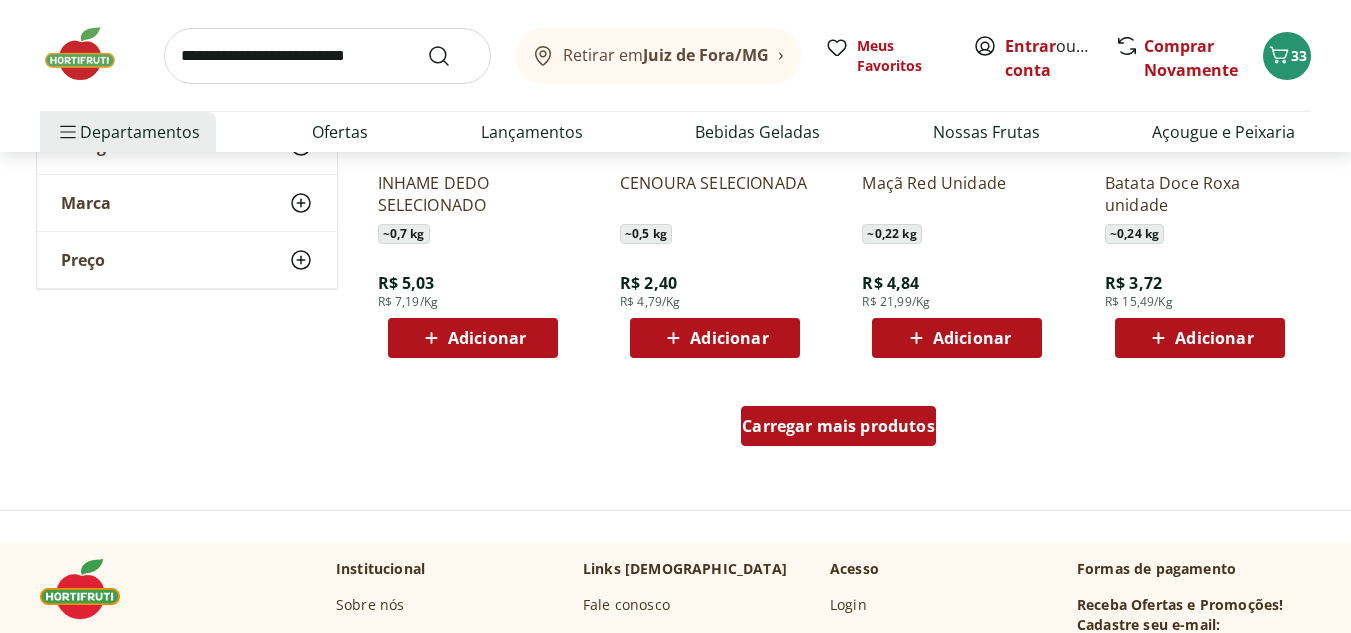 click on "Carregar mais produtos" at bounding box center [838, 426] 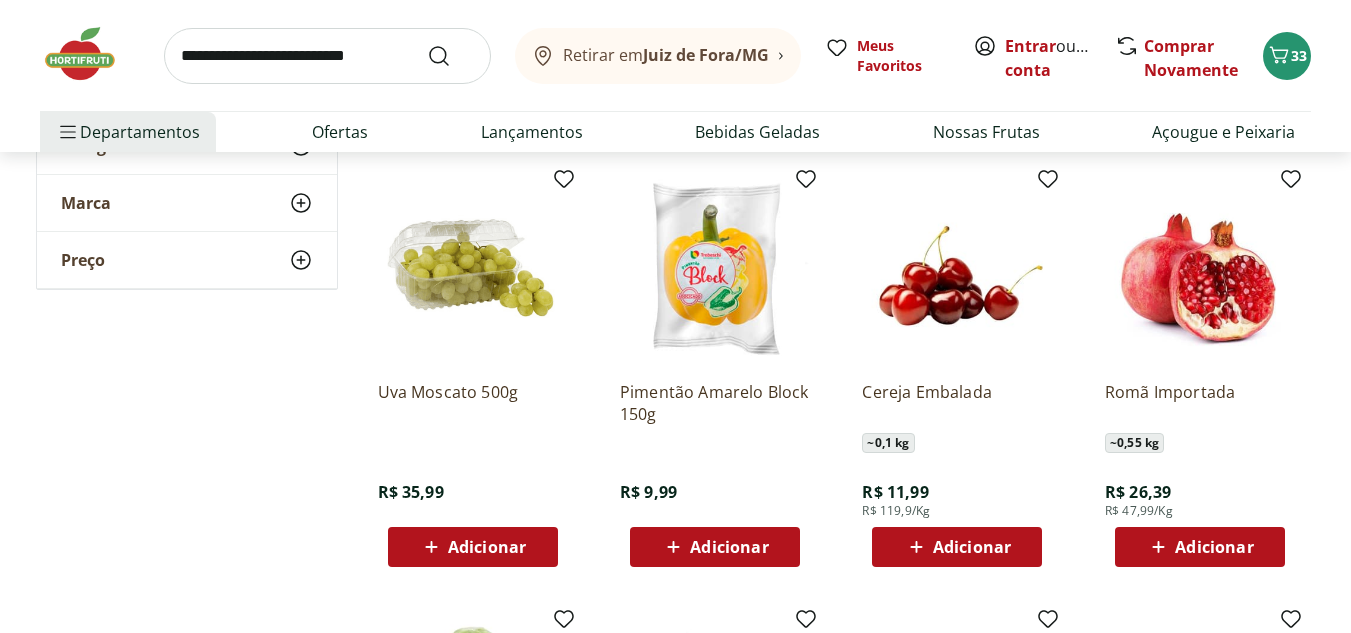scroll, scrollTop: 13700, scrollLeft: 0, axis: vertical 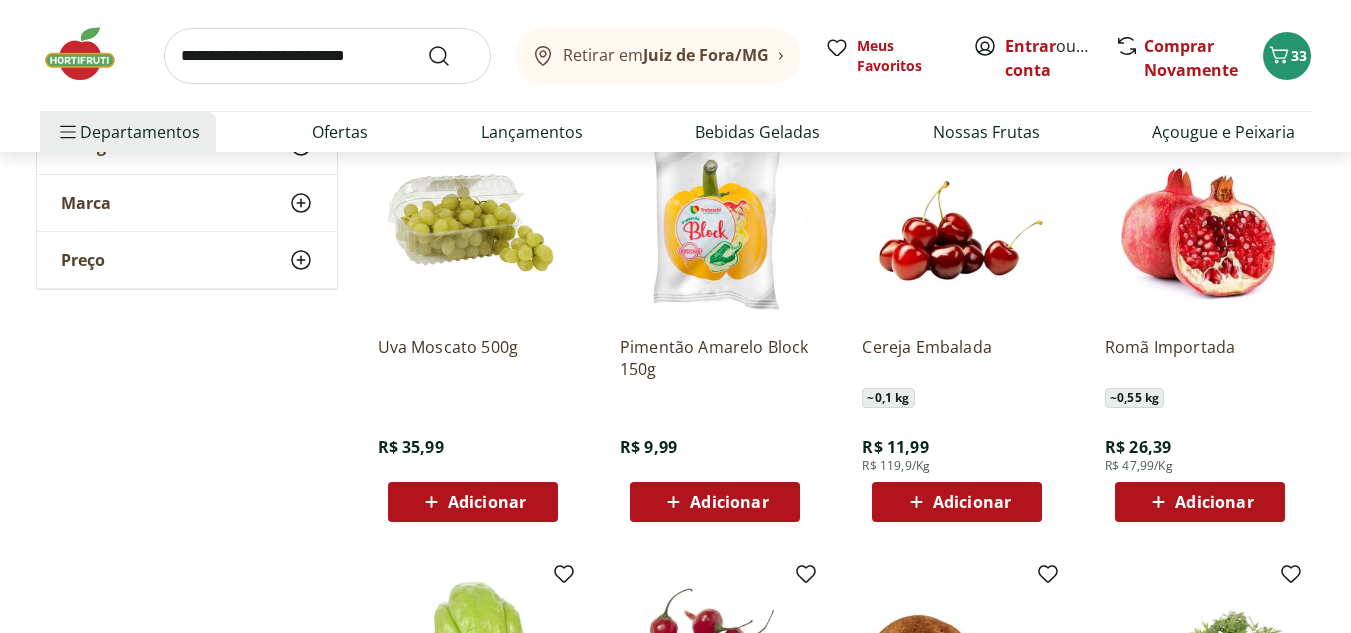 click on "Adicionar" at bounding box center (972, 502) 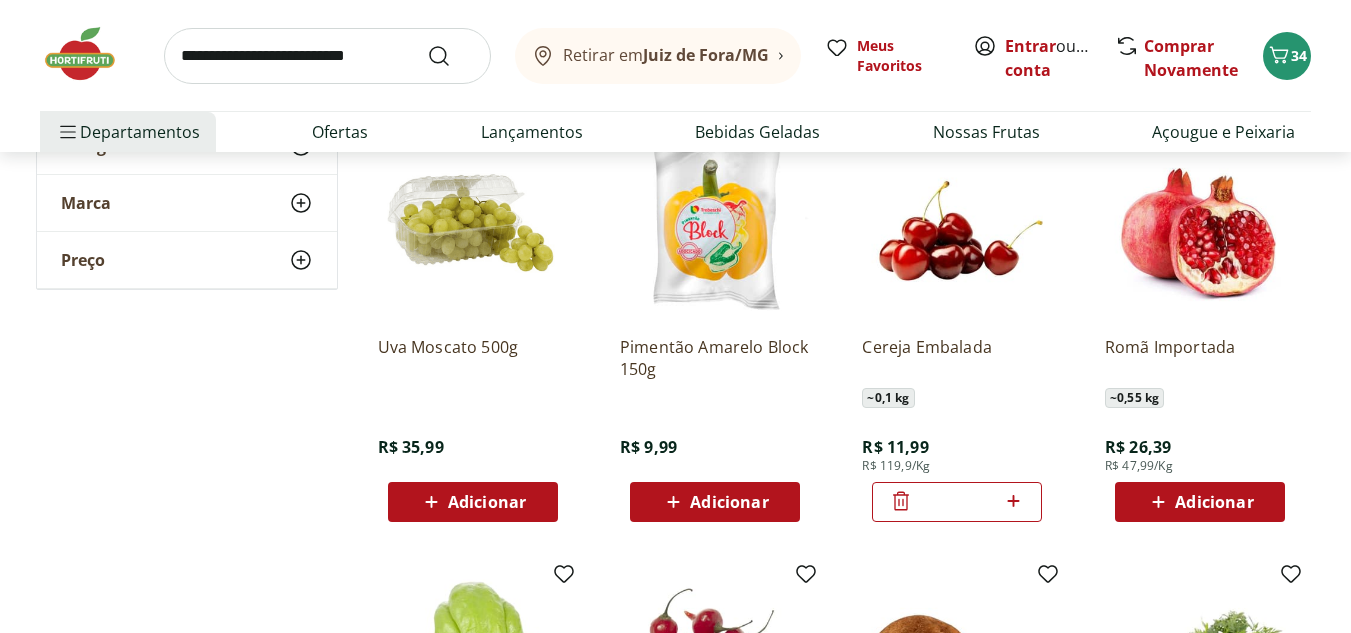 click 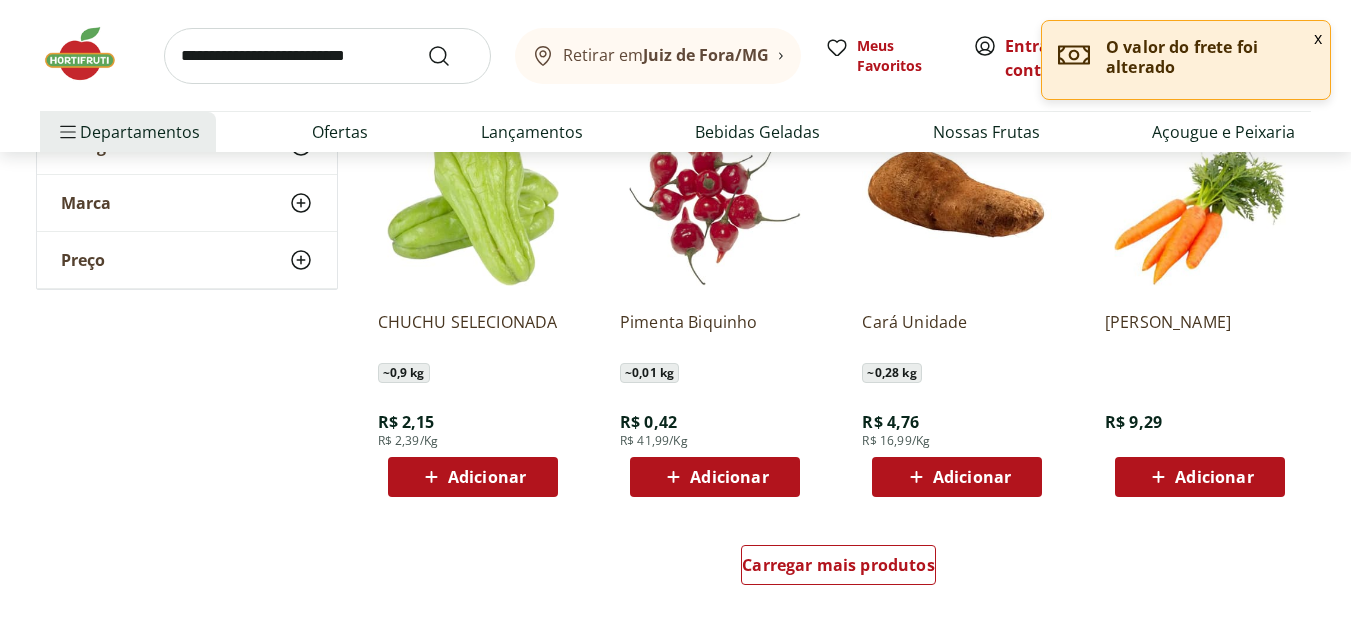 scroll, scrollTop: 14200, scrollLeft: 0, axis: vertical 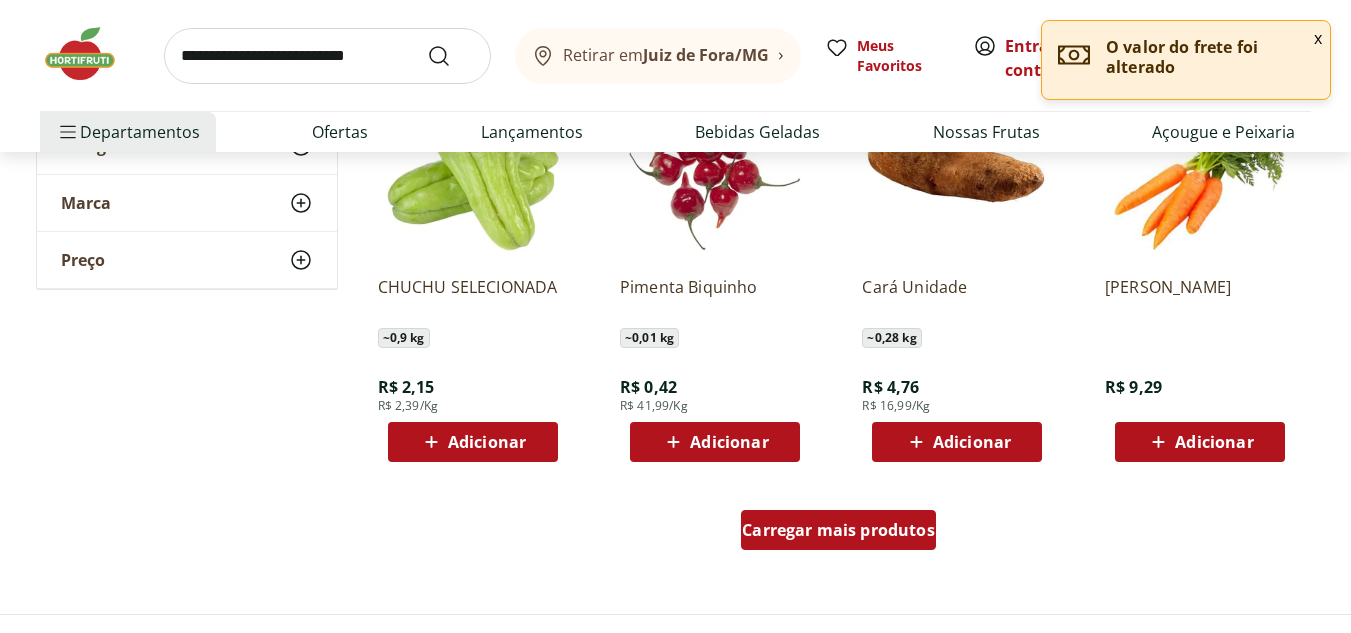 click on "Carregar mais produtos" at bounding box center (838, 530) 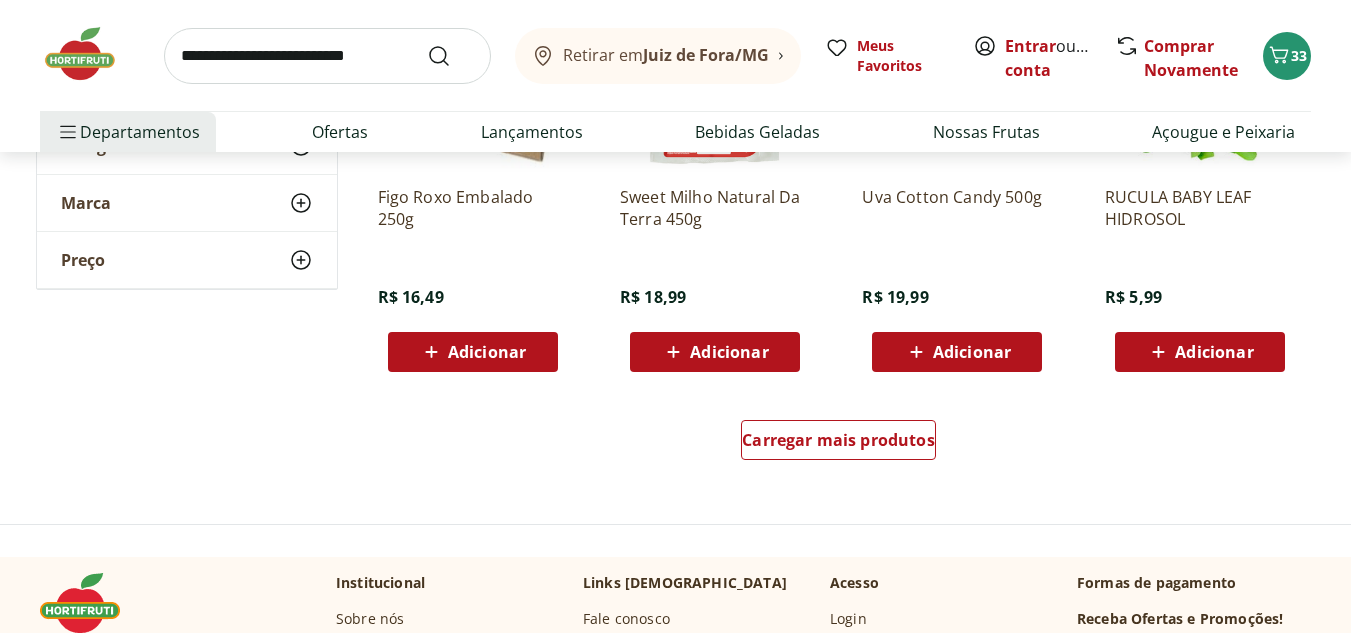 scroll, scrollTop: 15700, scrollLeft: 0, axis: vertical 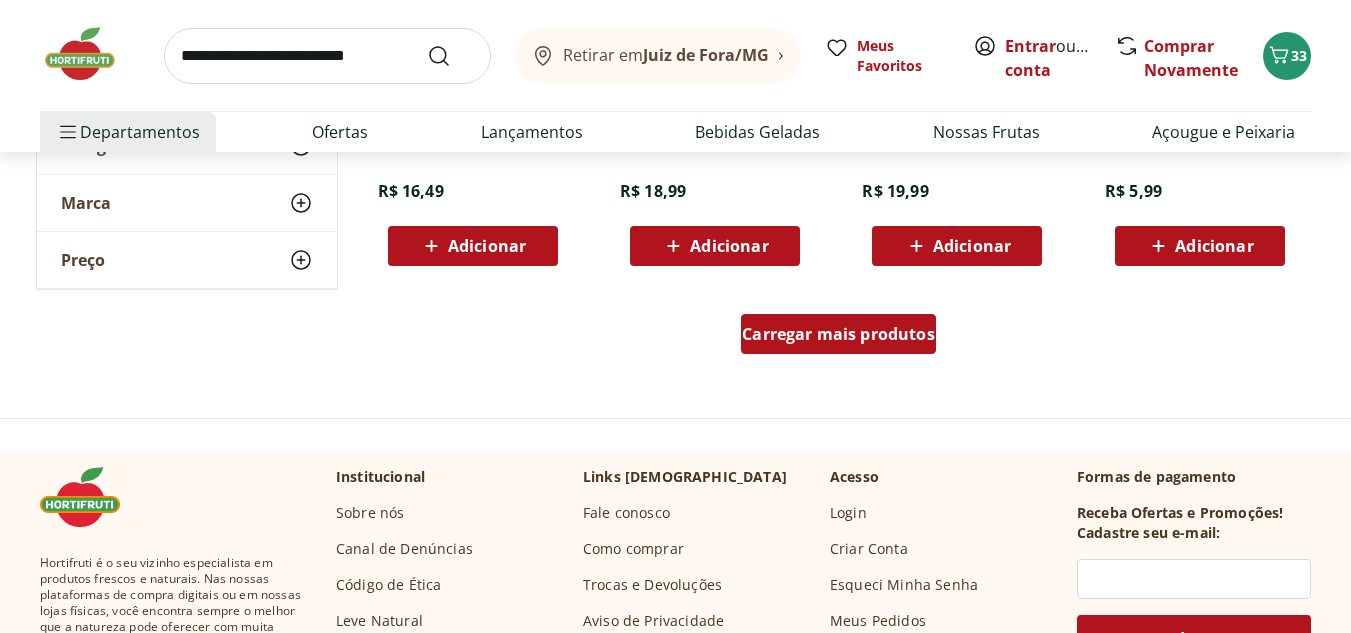 click on "Carregar mais produtos" at bounding box center (838, 334) 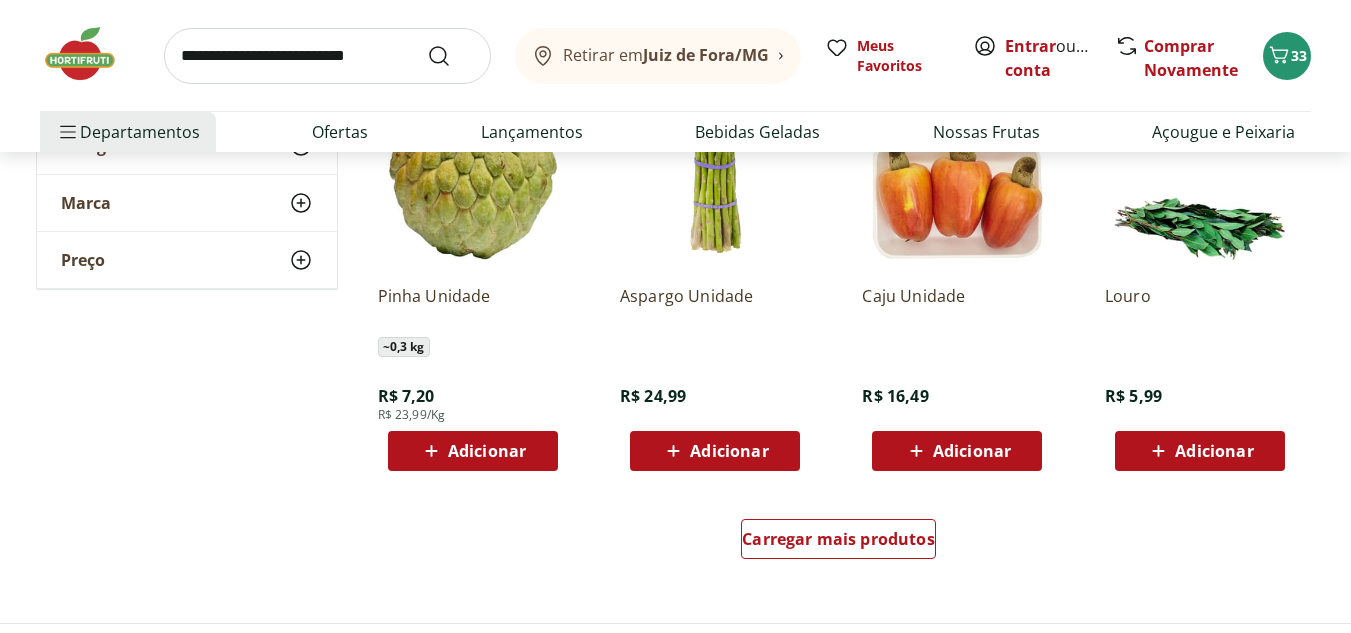 scroll, scrollTop: 16800, scrollLeft: 0, axis: vertical 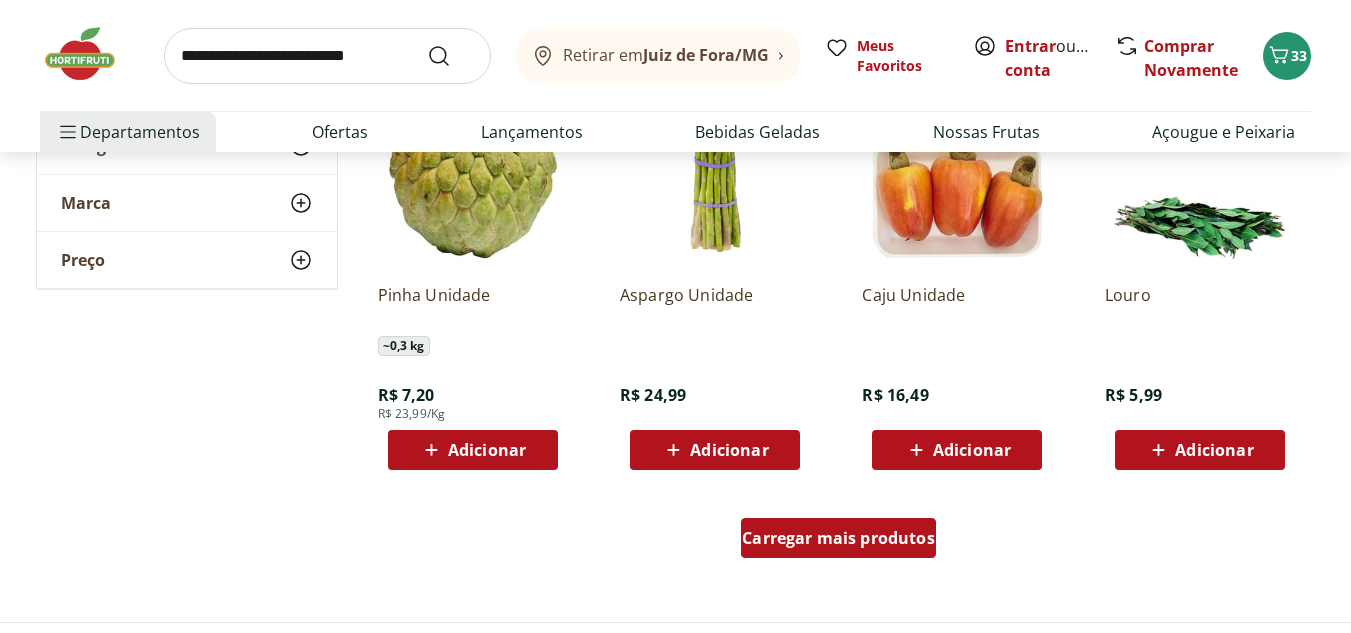 click on "Carregar mais produtos" at bounding box center (838, 538) 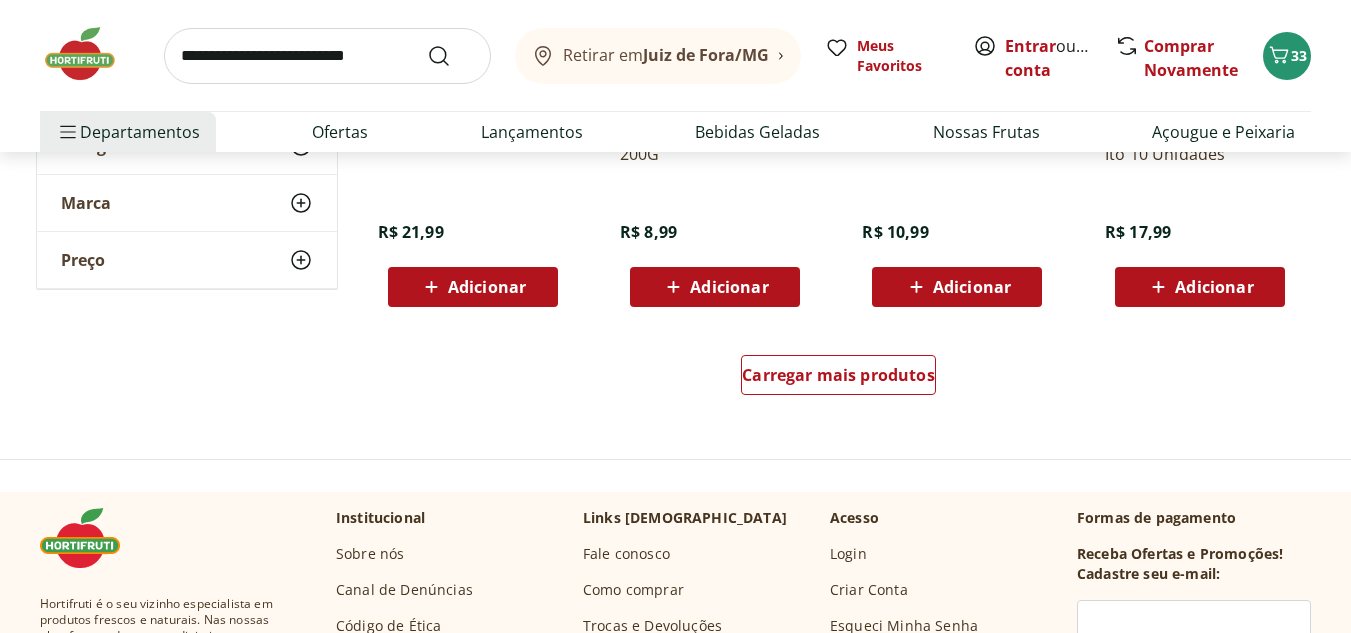 scroll, scrollTop: 18300, scrollLeft: 0, axis: vertical 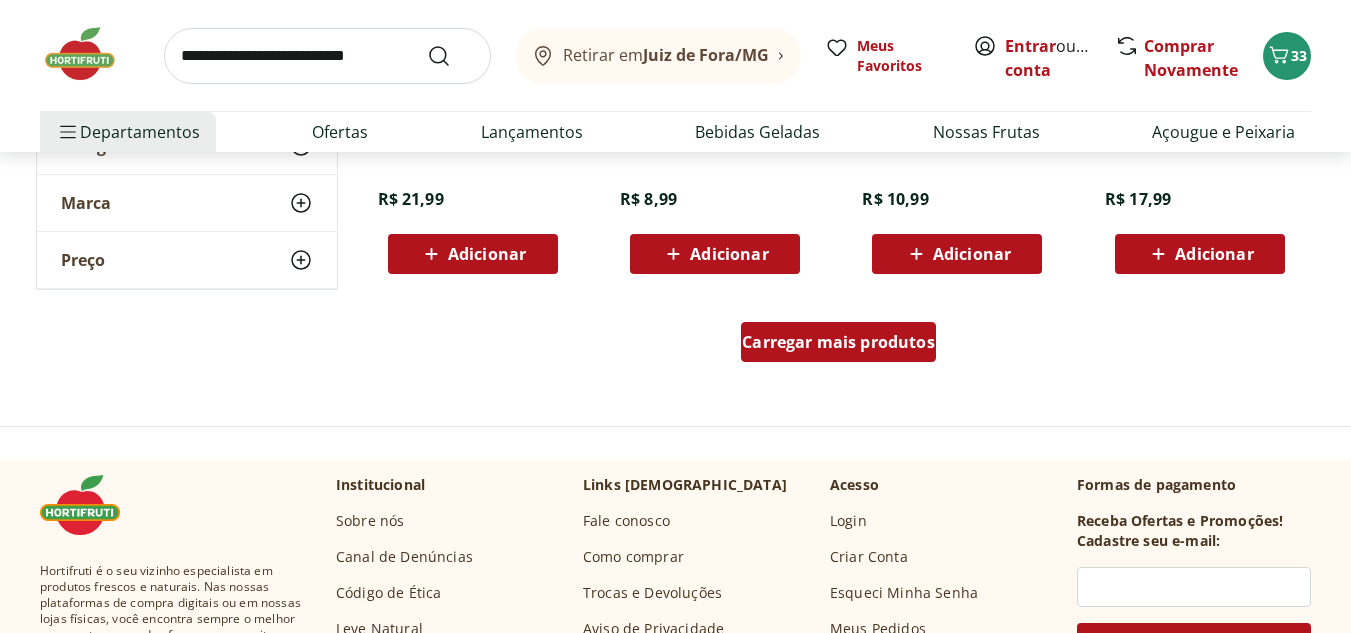 click on "Carregar mais produtos" at bounding box center [838, 342] 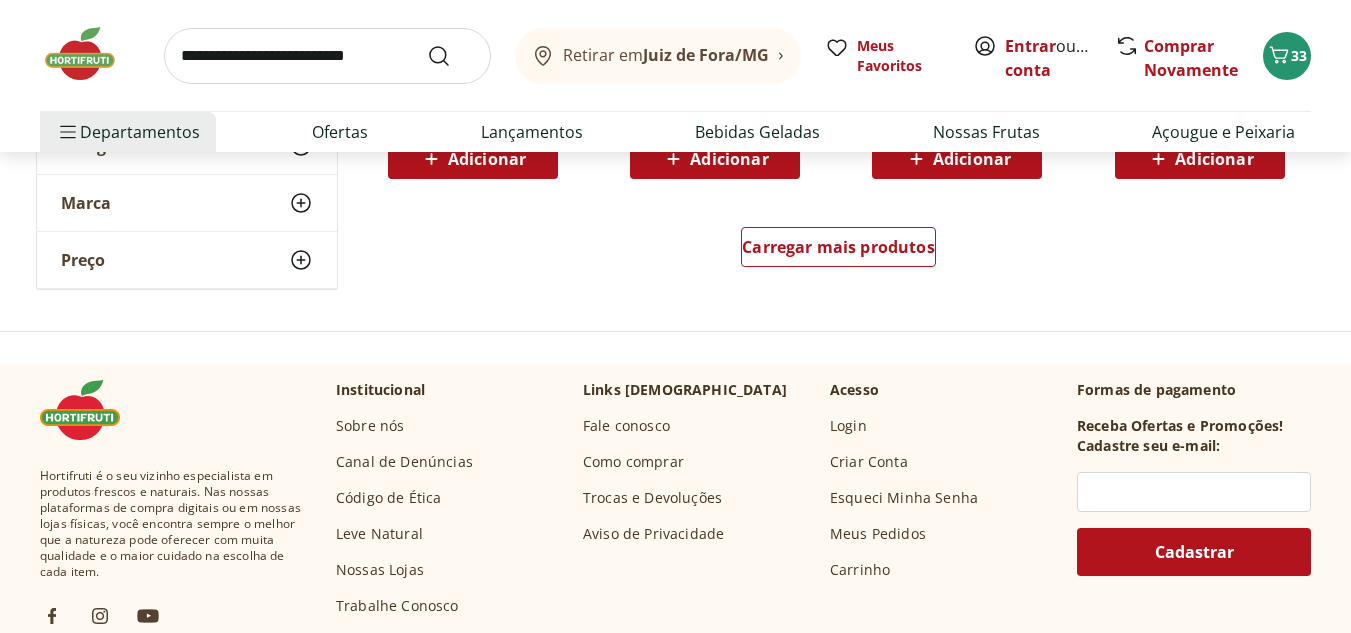 scroll, scrollTop: 19700, scrollLeft: 0, axis: vertical 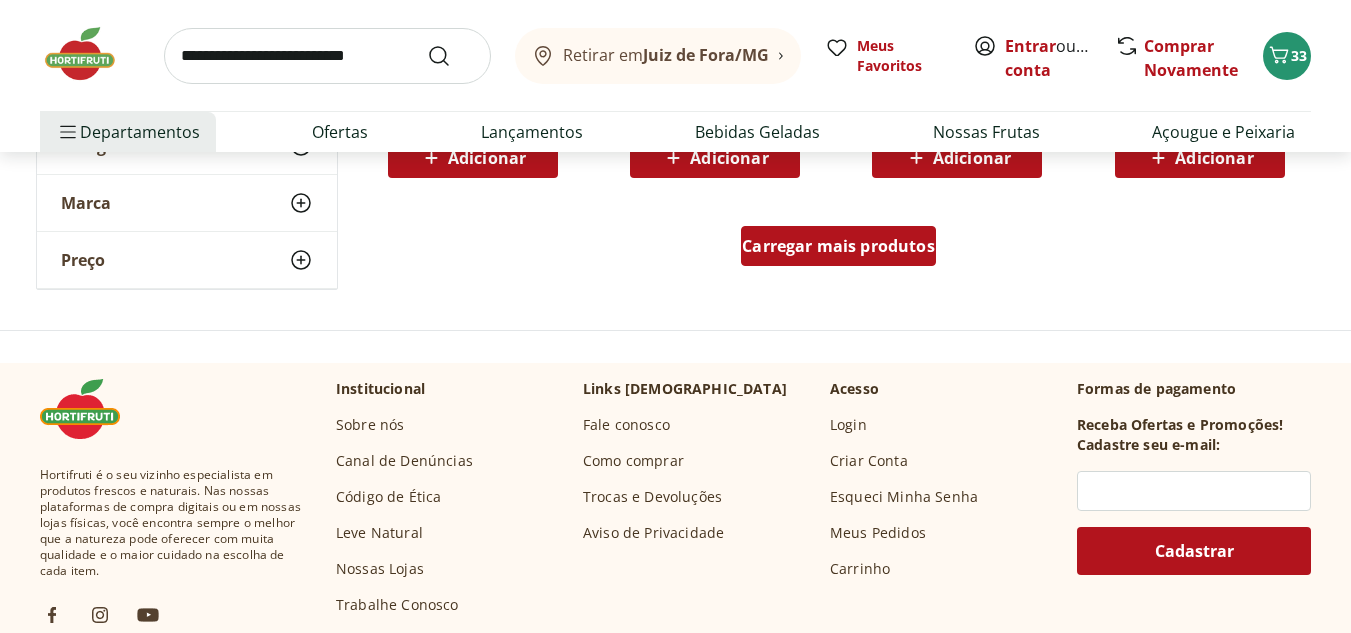 click on "Carregar mais produtos" at bounding box center [838, 246] 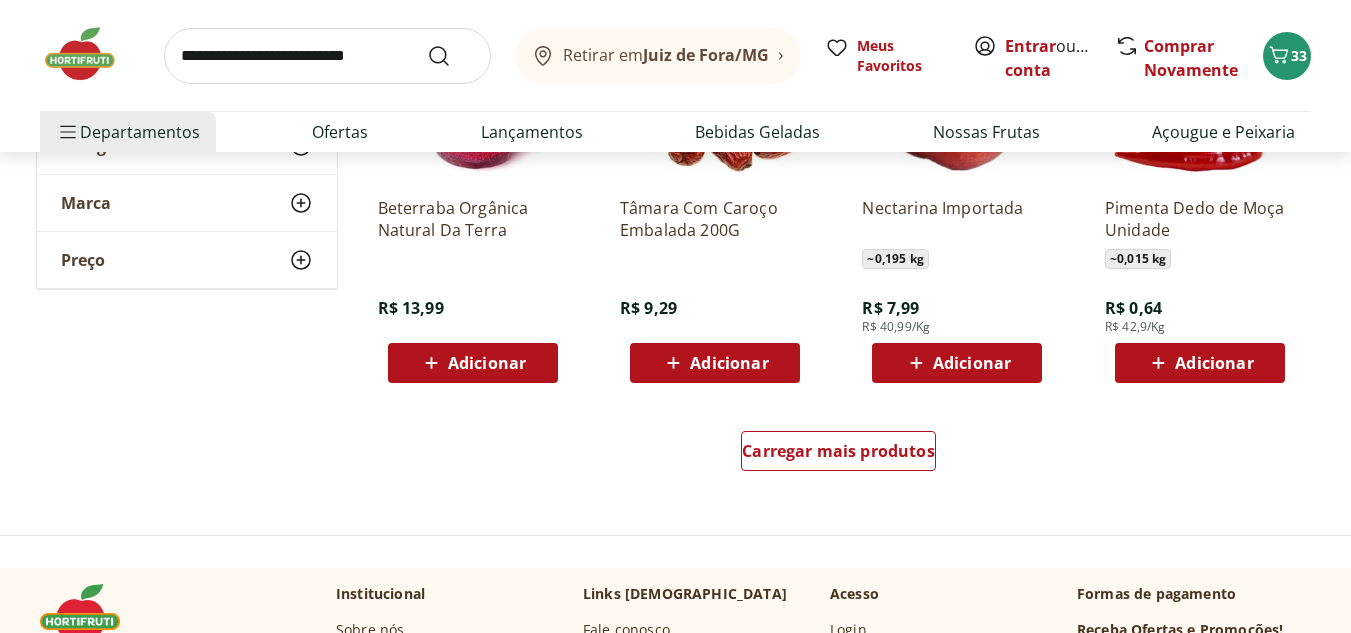 scroll, scrollTop: 20800, scrollLeft: 0, axis: vertical 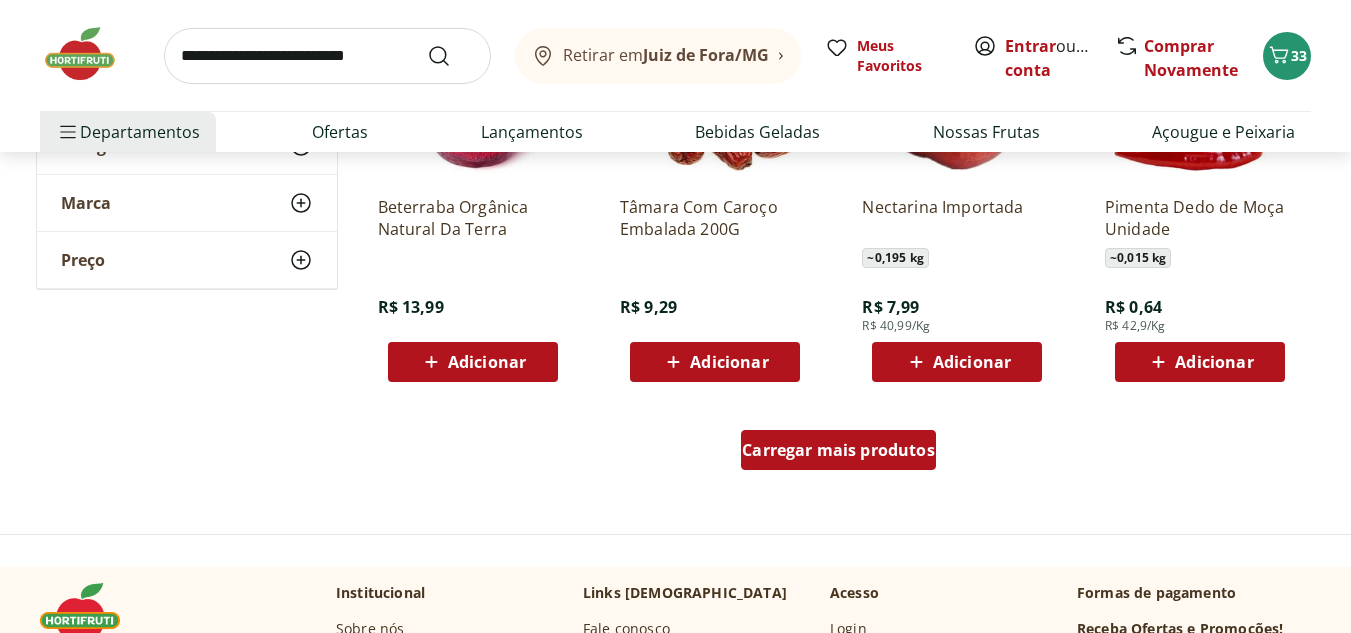 click on "Carregar mais produtos" at bounding box center [838, 450] 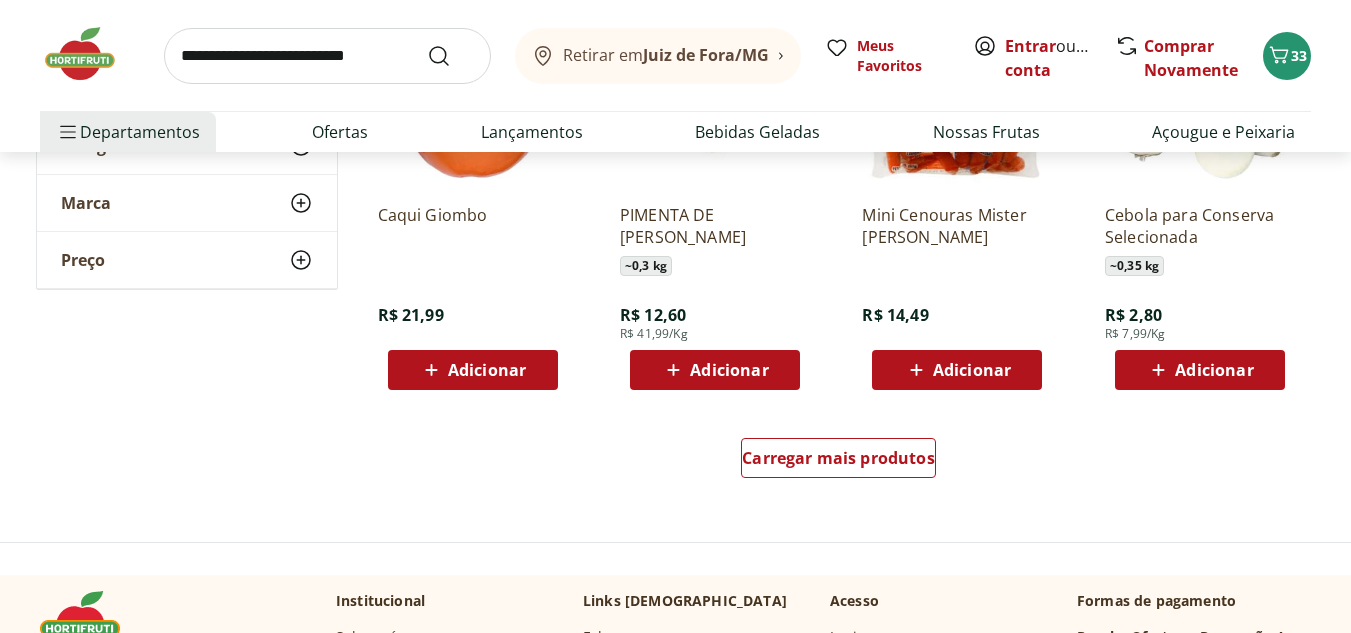 scroll, scrollTop: 22100, scrollLeft: 0, axis: vertical 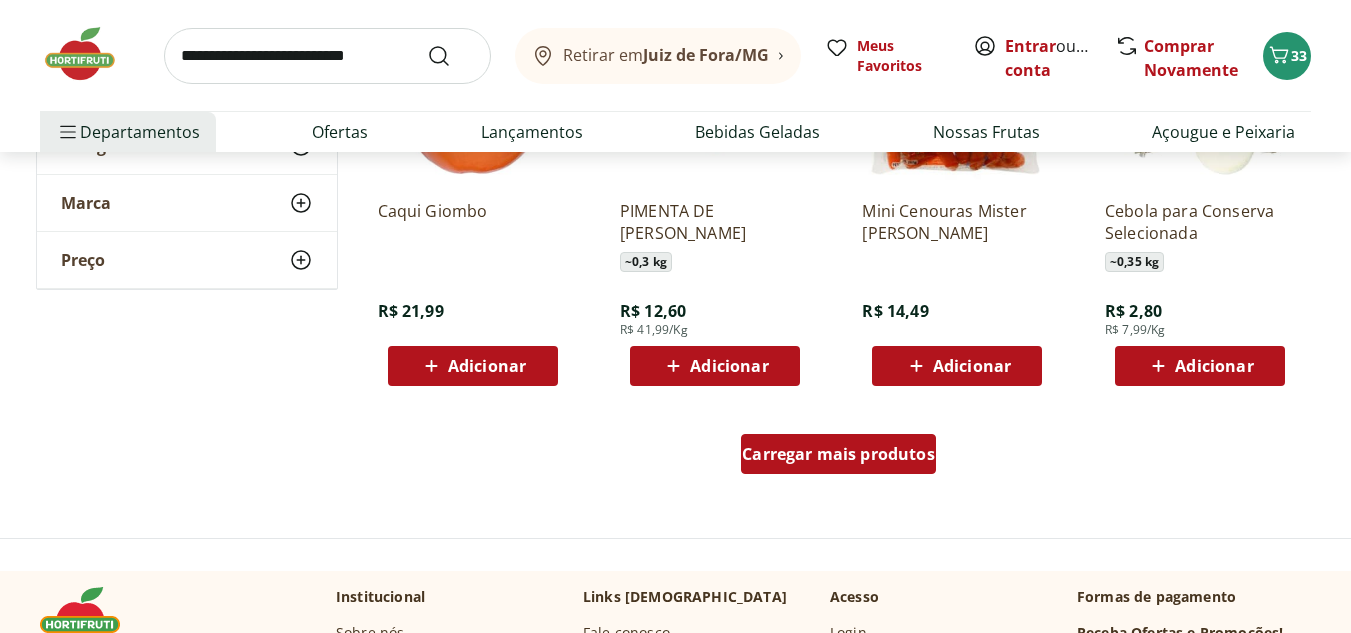 click on "Carregar mais produtos" at bounding box center [838, 454] 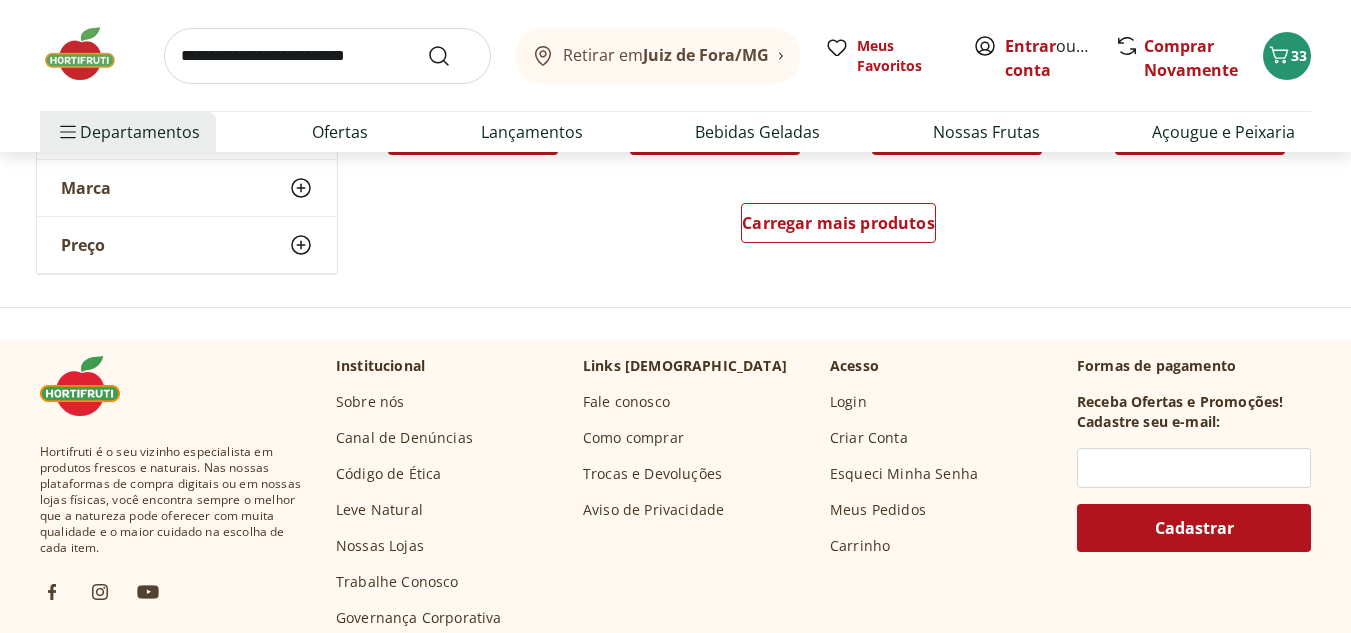 scroll, scrollTop: 23600, scrollLeft: 0, axis: vertical 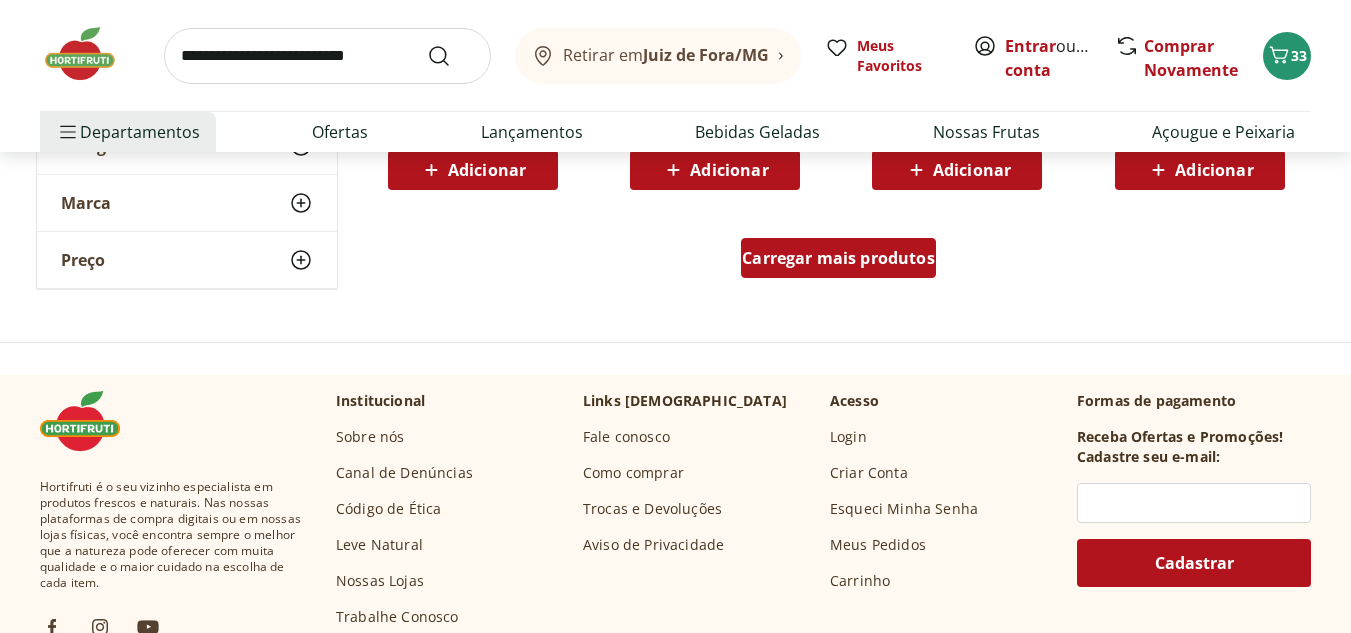 click on "Carregar mais produtos" at bounding box center [838, 258] 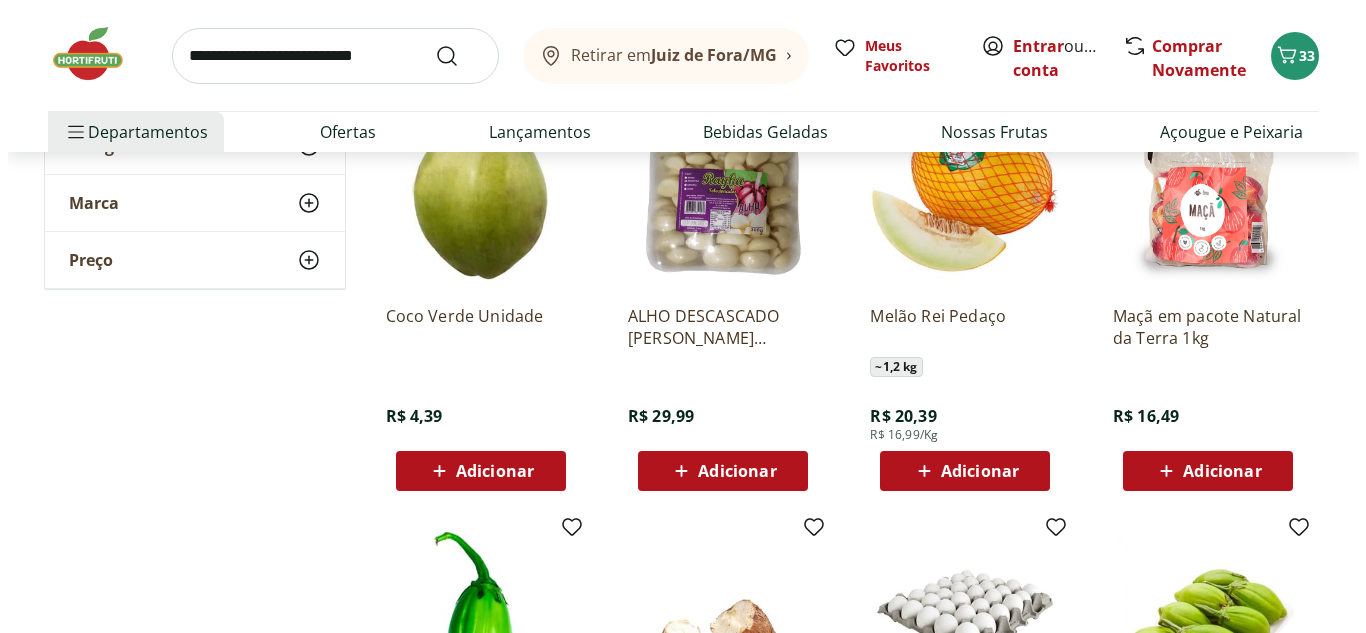 scroll, scrollTop: 14595, scrollLeft: 0, axis: vertical 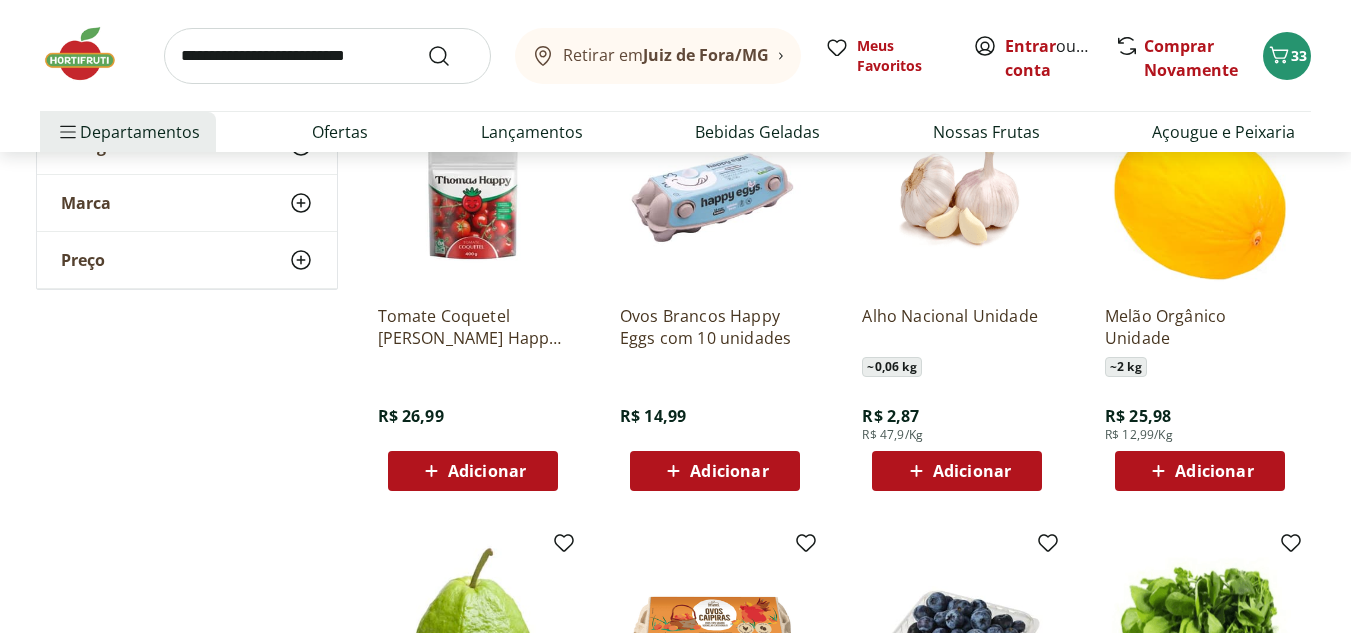click on "Adicionar" at bounding box center (972, 471) 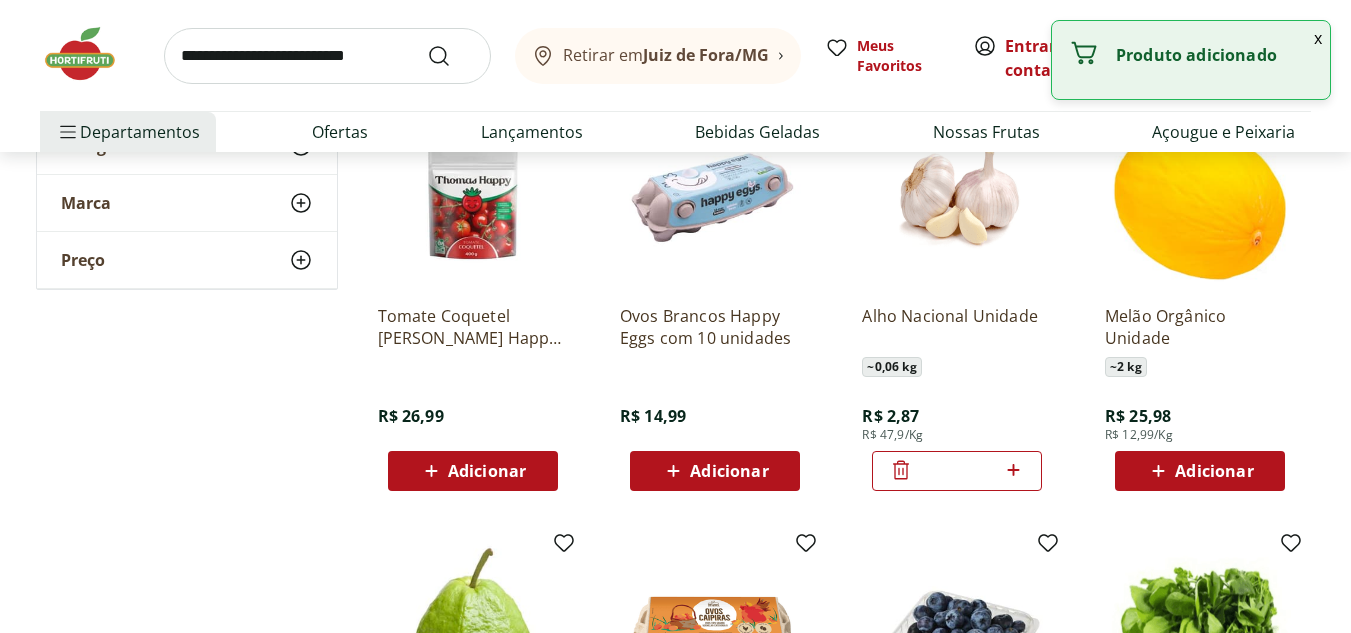 click 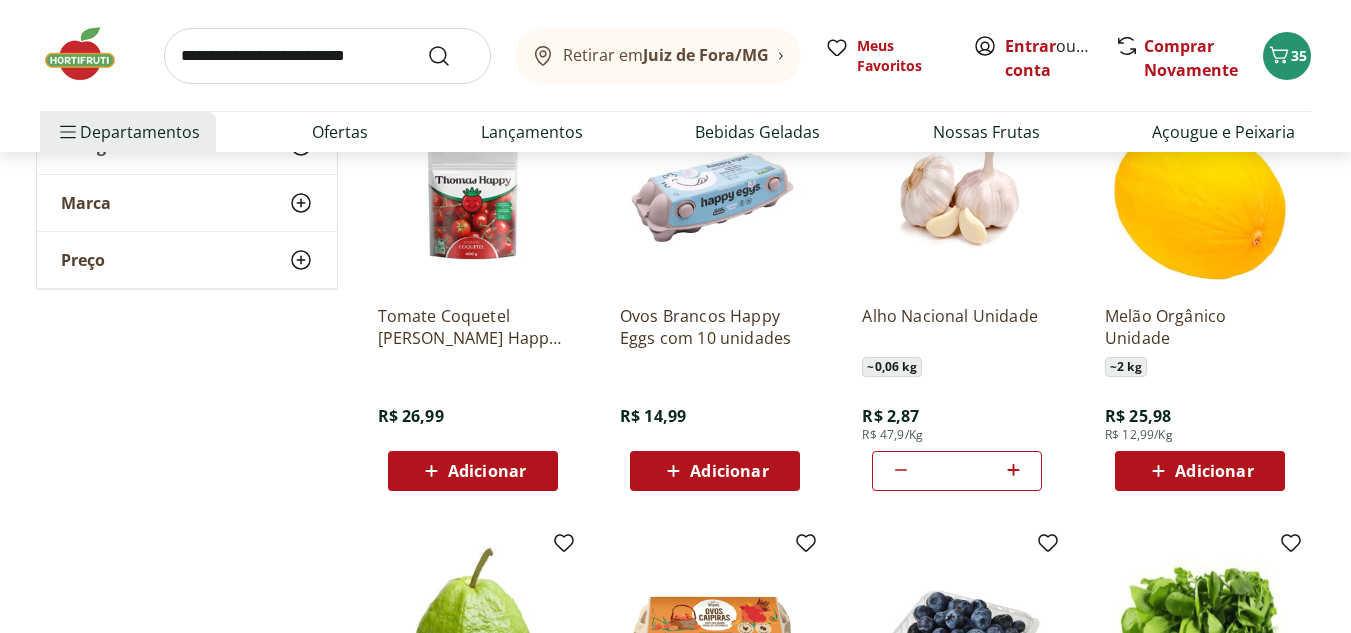 click on "Retirar em  Juiz de Fora/MG Meus Favoritos Entrar  ou  Criar conta Comprar Novamente 35  Departamentos Nossa Marca Nossa Marca Ver tudo do departamento Açougue & Peixaria Congelados e Refrigerados Frutas, Legumes e Verduras Orgânicos Mercearia Sorvetes Hortifruti Hortifruti Ver tudo do departamento Cogumelos Frutas Legumes Ovos Temperos Frescos Verduras Orgânicos Orgânicos Ver tudo do departamento Bebidas Orgânicas Frutas Orgânicas Legumes Orgânicos Ovos Orgânicos Perecíveis Orgânicos Verduras Orgânicas Temperos Frescos Açougue e Peixaria Açougue e Peixaria Ver tudo do departamento Aves Bovinos Exóticos Frutos do Mar Linguiça e Salsicha Peixes Salgados e Defumados Suínos Prontinhos Prontinhos Ver tudo do departamento Frutas Cortadinhas Pré Preparados Prontos para Consumo Saladas Sucos e Água de Coco Padaria Padaria Ver tudo do departamento [GEOGRAPHIC_DATA] e Mini Bolos Doces Pão Padaria Própria Salgados Torradas Bebidas Bebidas Ver tudo do departamento Água Água de [GEOGRAPHIC_DATA] Destilados Vinhos" at bounding box center (675, 76) 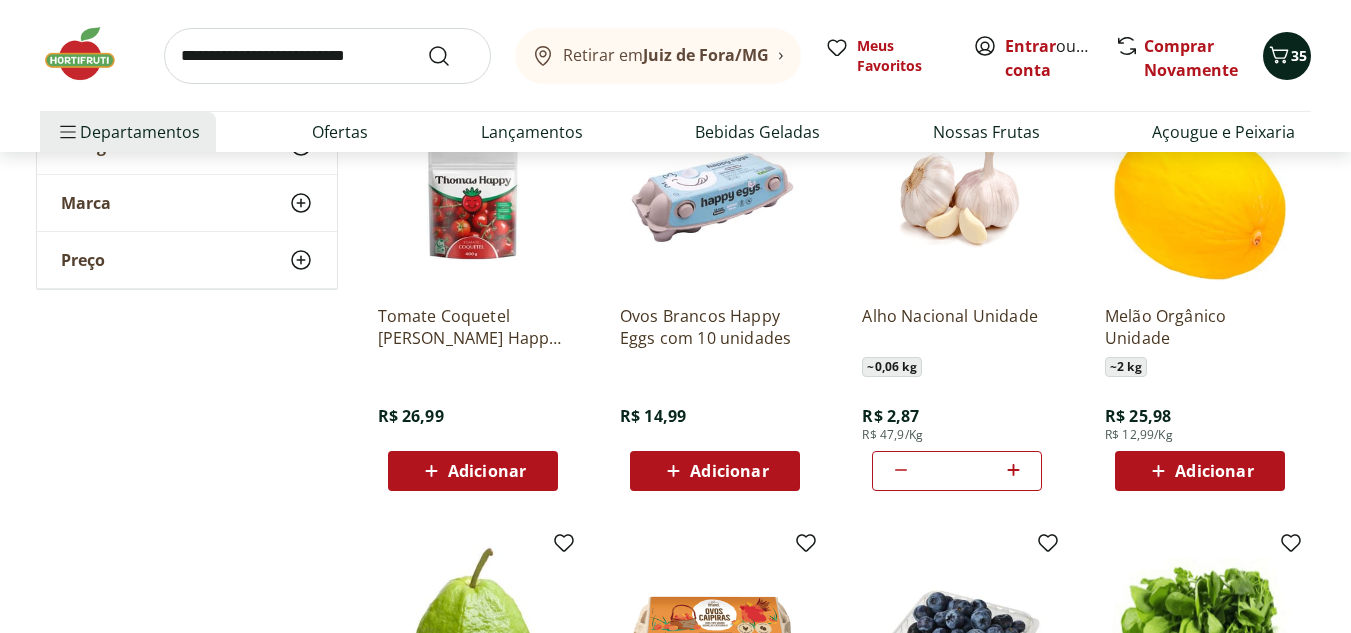click 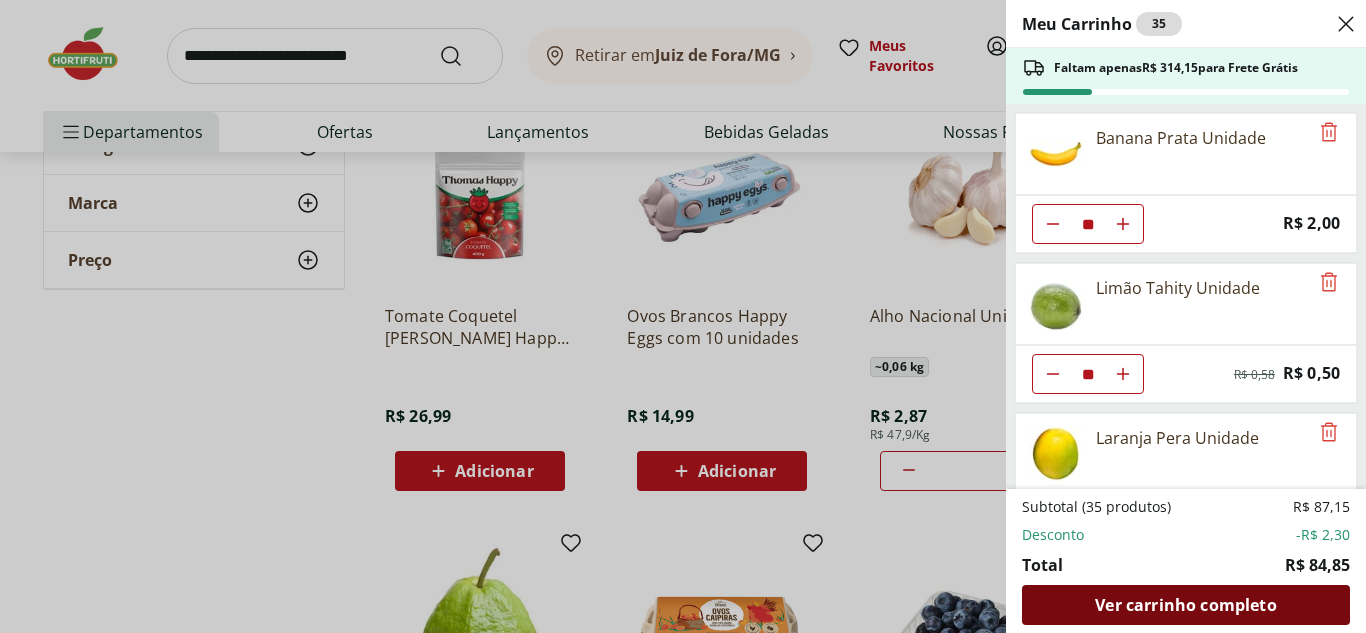 click on "Ver carrinho completo" at bounding box center [1186, 605] 